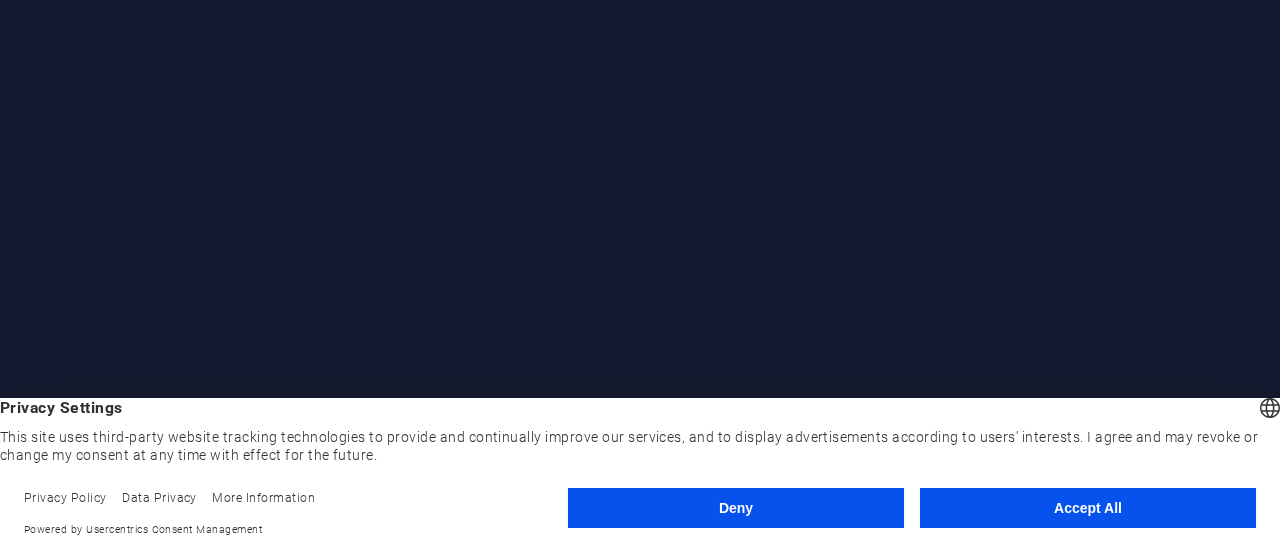 scroll, scrollTop: 0, scrollLeft: 0, axis: both 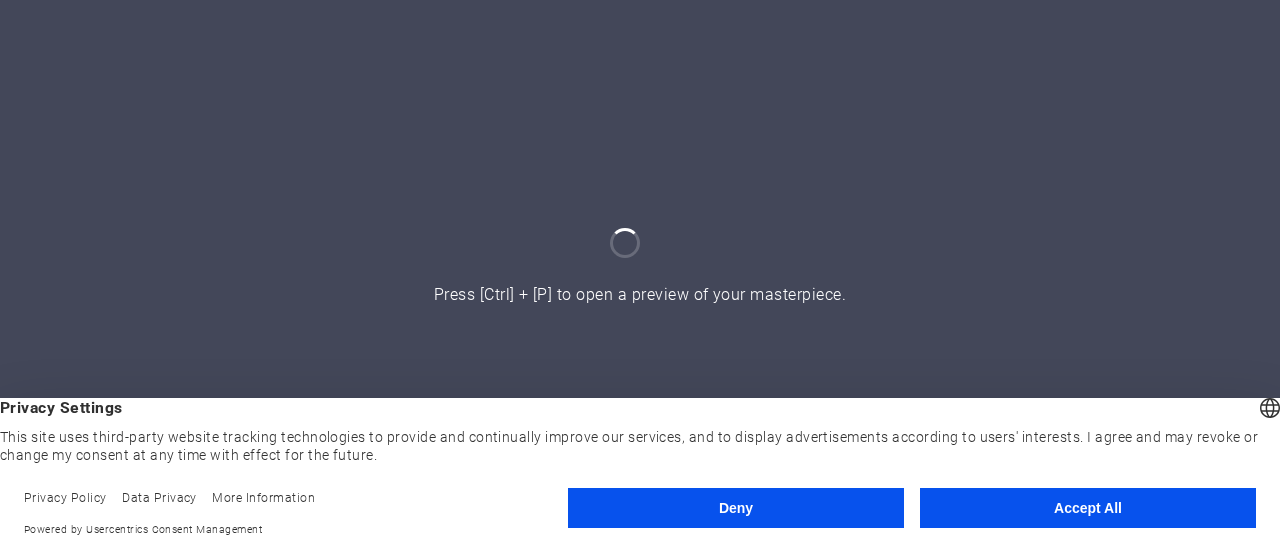 click on "Accept All" at bounding box center [1088, 508] 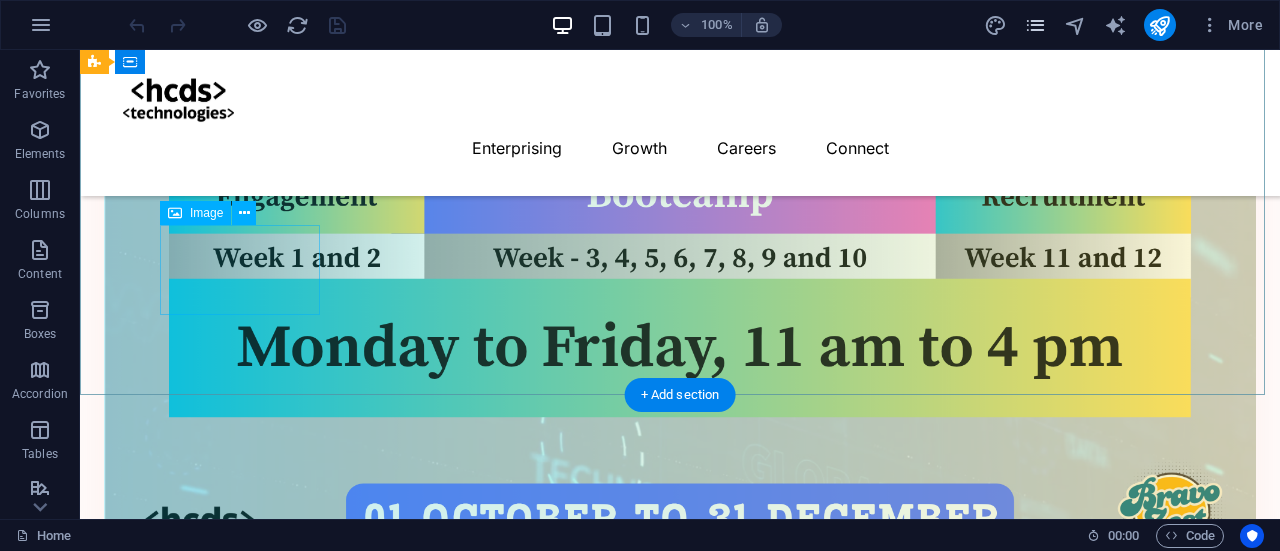 click at bounding box center (1035, 25) 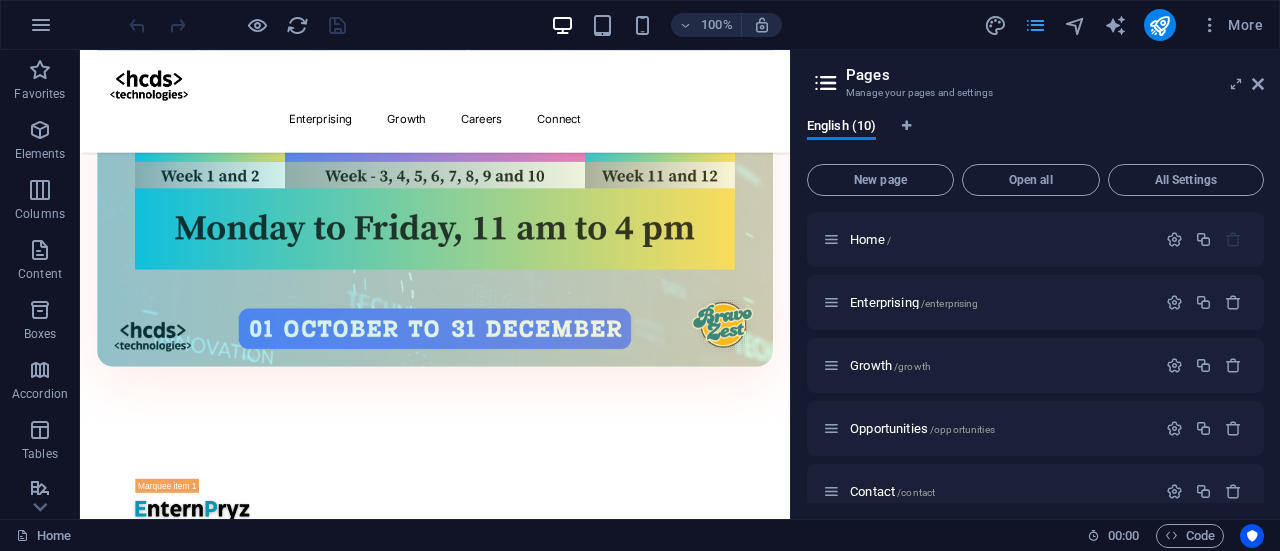 scroll, scrollTop: 3322, scrollLeft: 0, axis: vertical 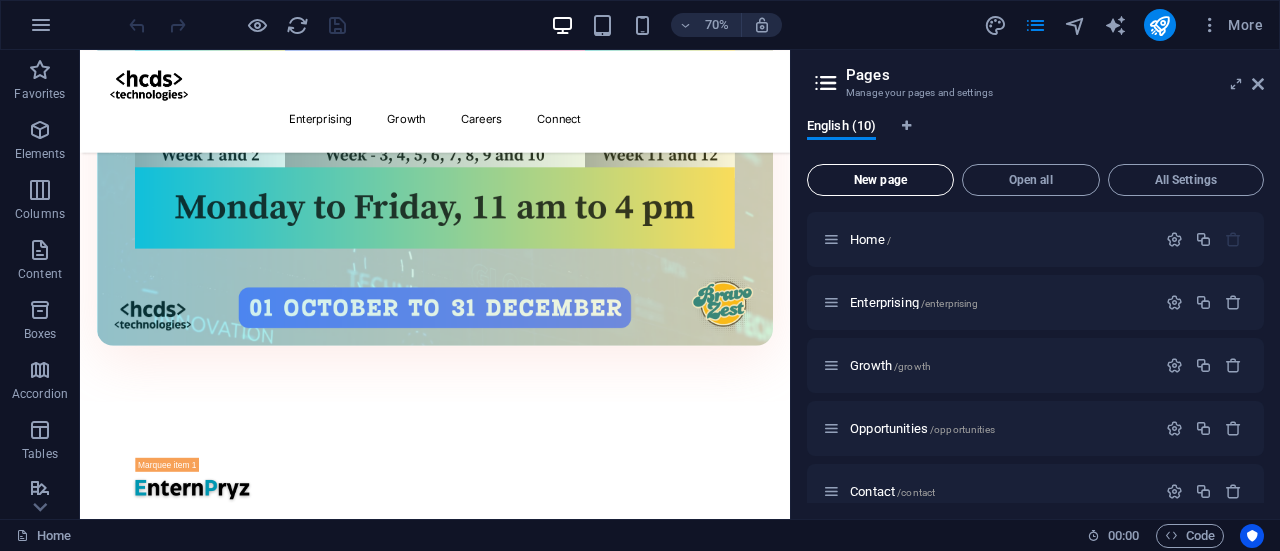 click on "New page" at bounding box center (880, 180) 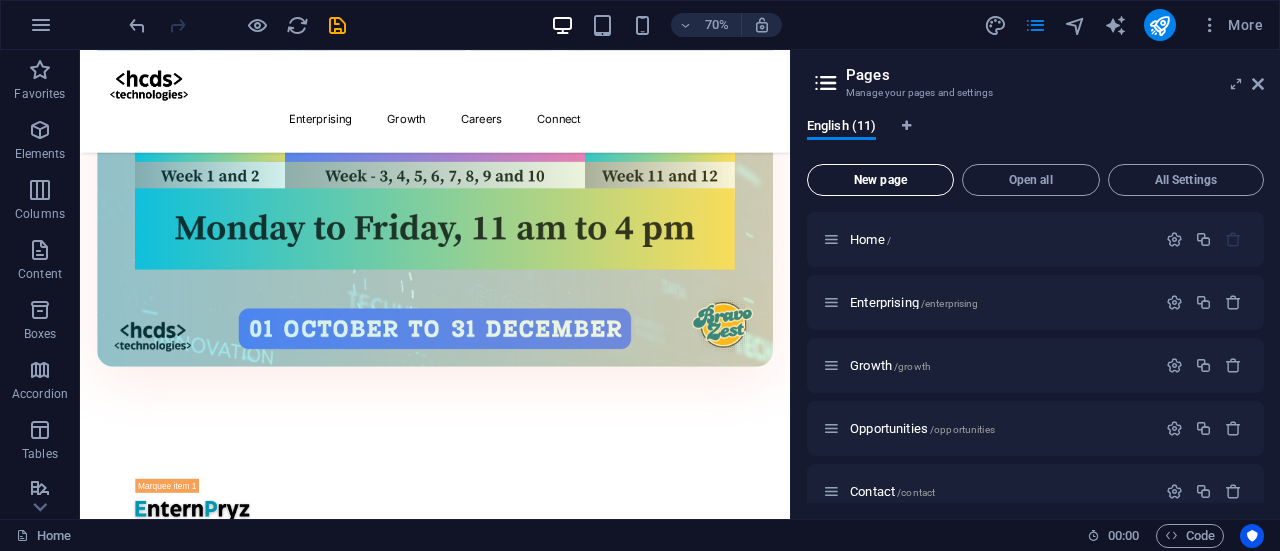 scroll, scrollTop: 587, scrollLeft: 0, axis: vertical 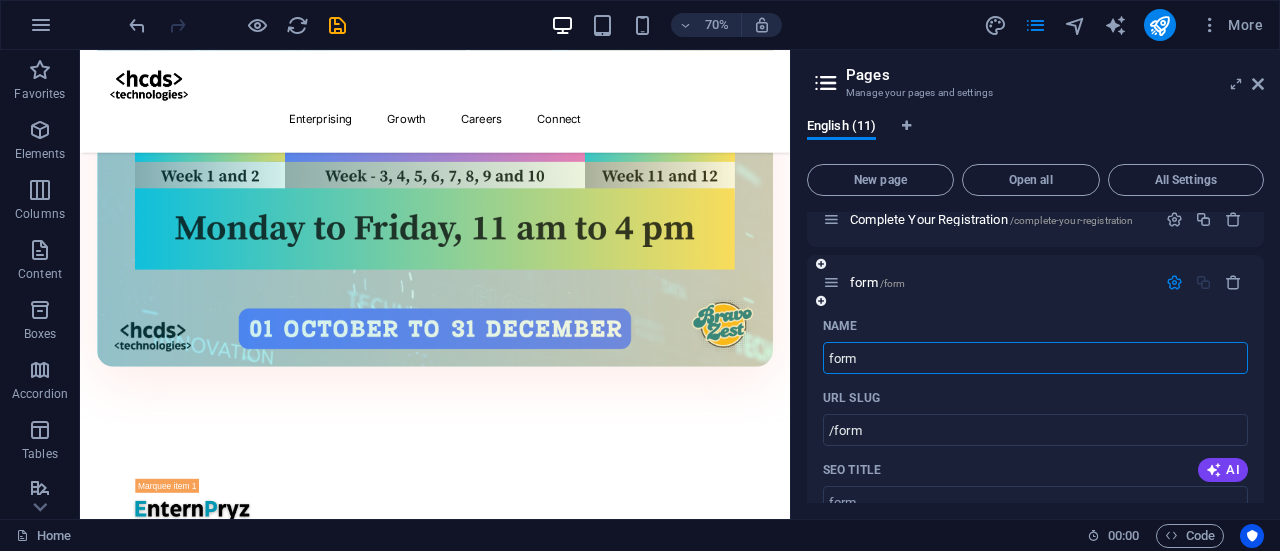 type on "form" 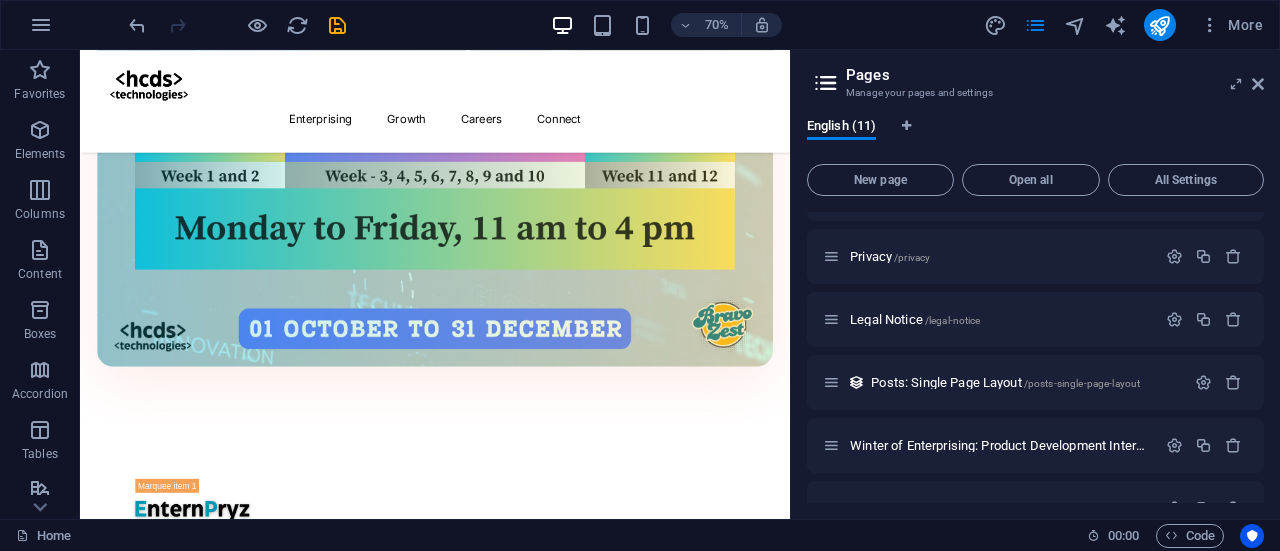scroll, scrollTop: 400, scrollLeft: 0, axis: vertical 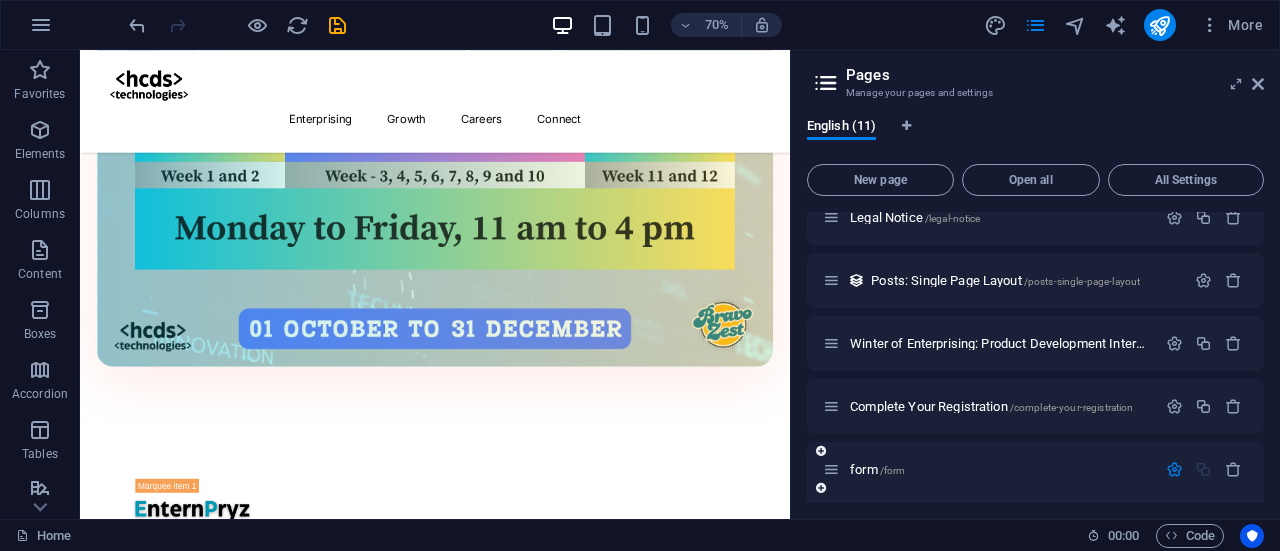 type on "form" 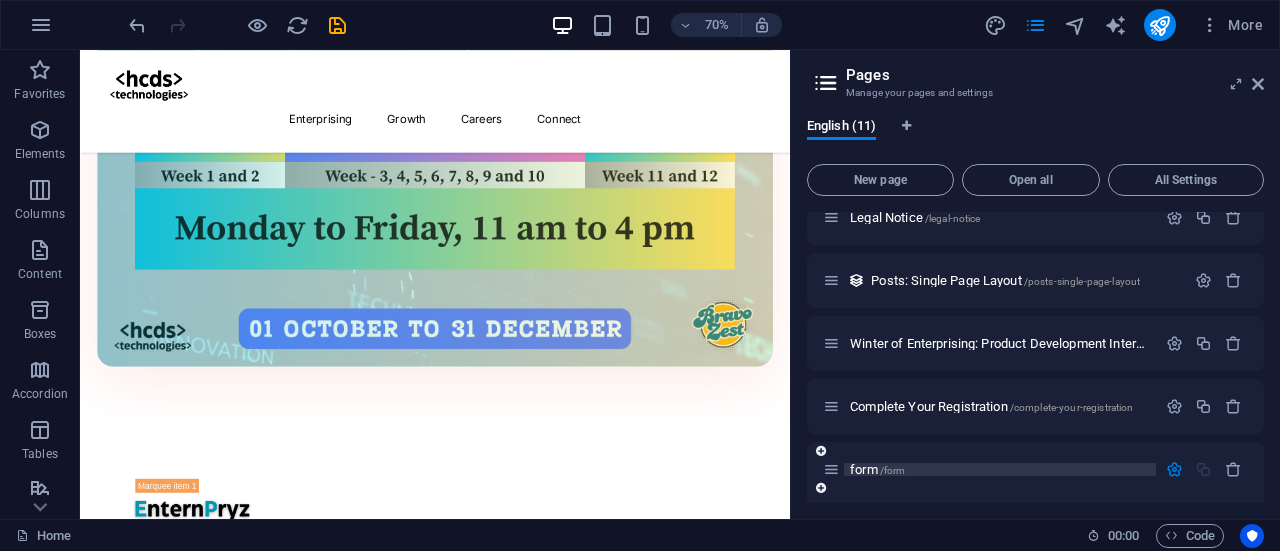 click on "form /form" at bounding box center (877, 469) 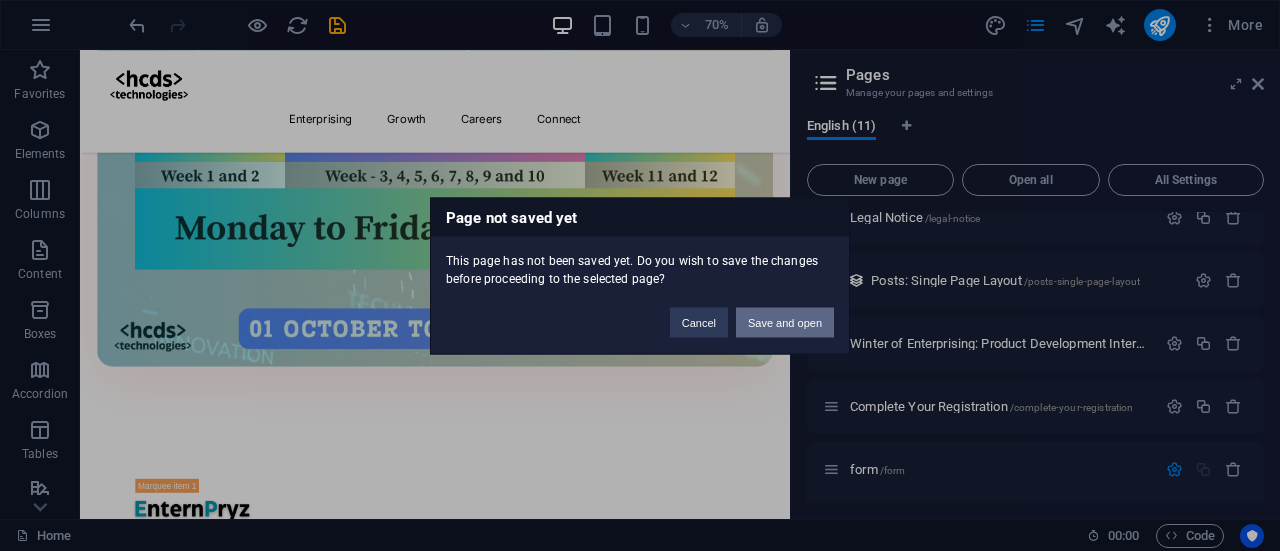 click on "Save and open" at bounding box center (785, 322) 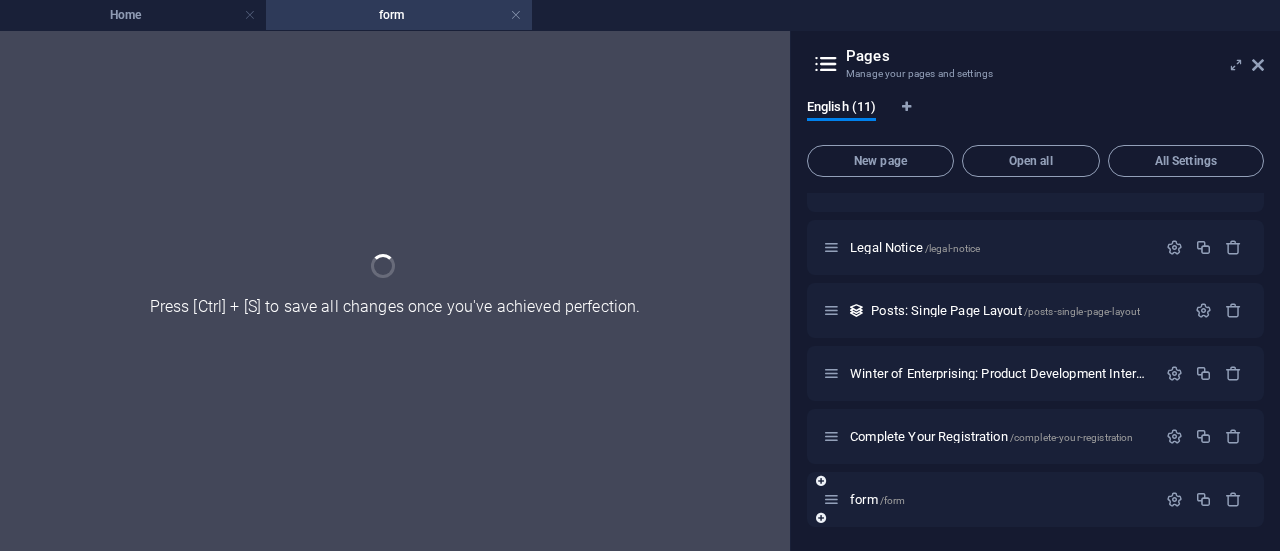 scroll, scrollTop: 350, scrollLeft: 0, axis: vertical 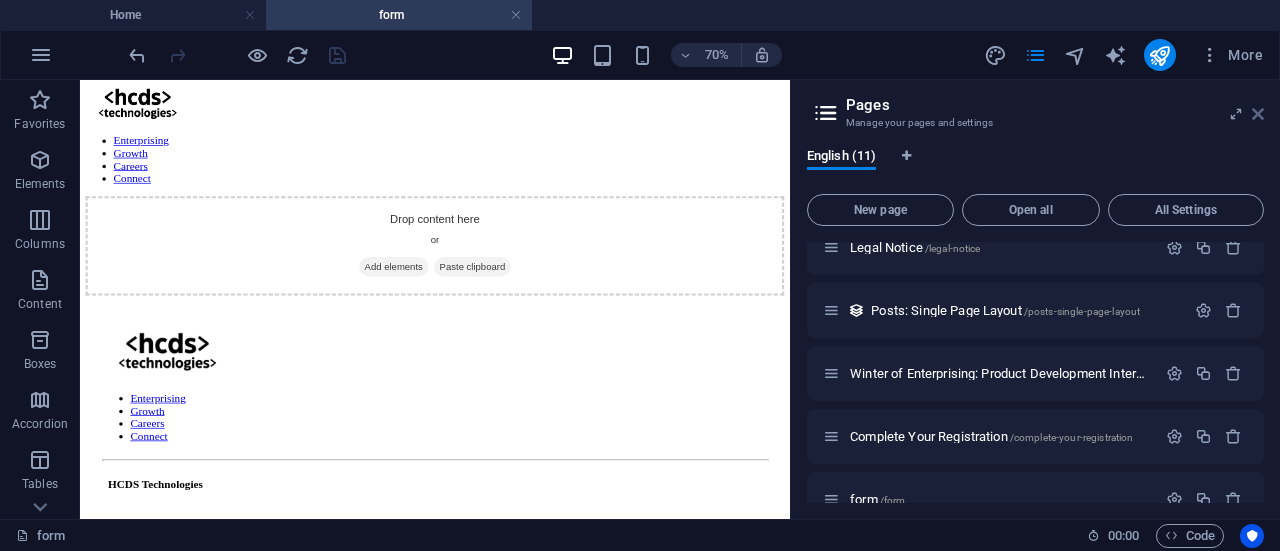 click at bounding box center (1258, 114) 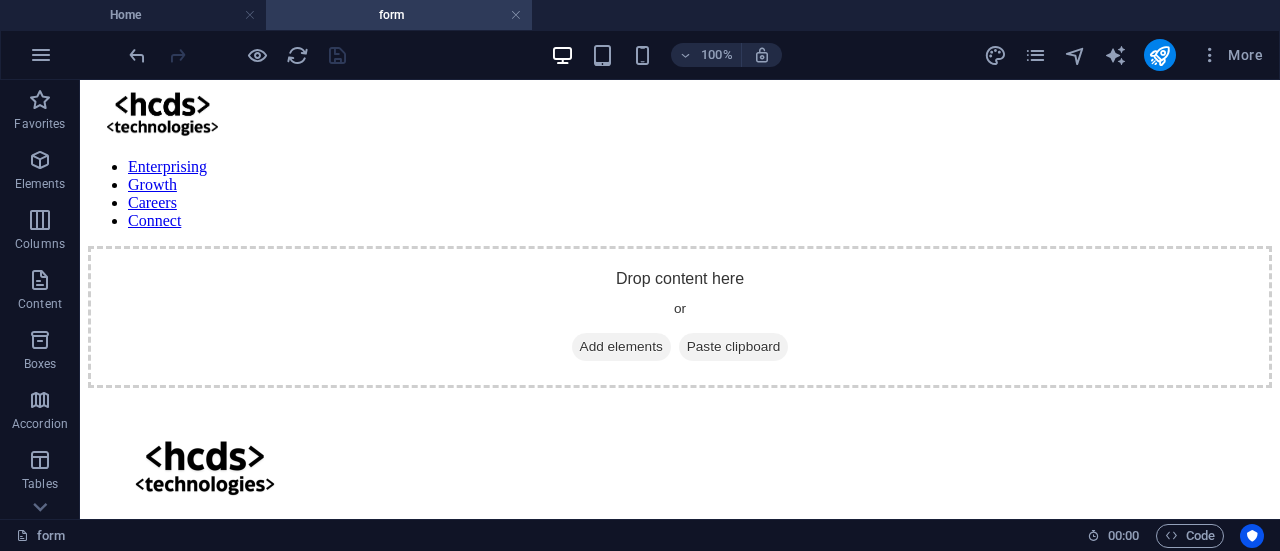 click on "form" at bounding box center (399, 15) 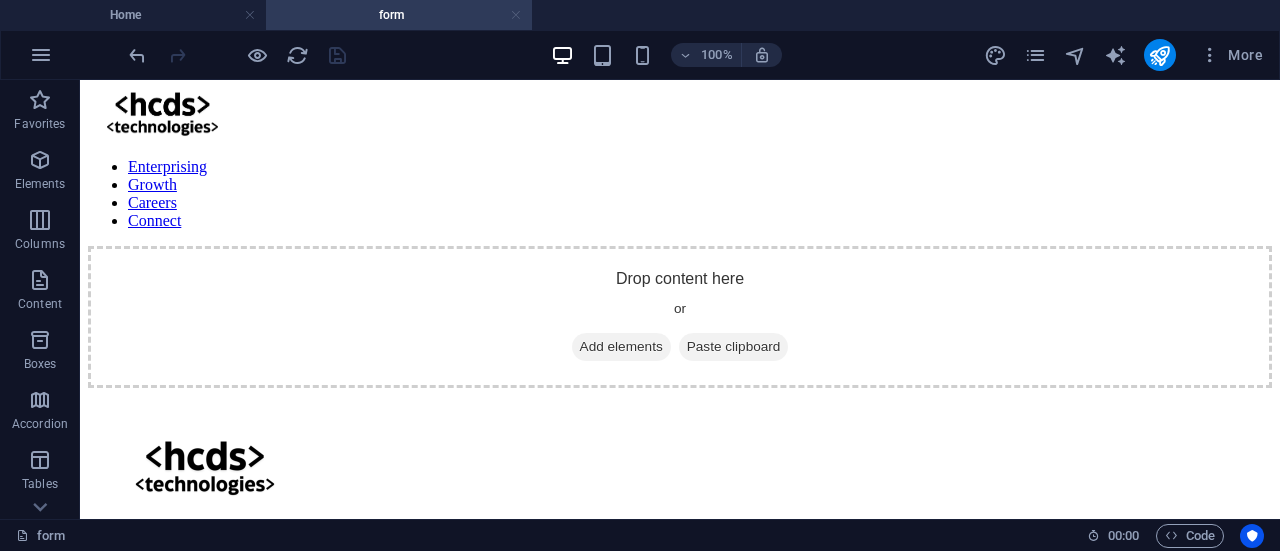 click at bounding box center (516, 15) 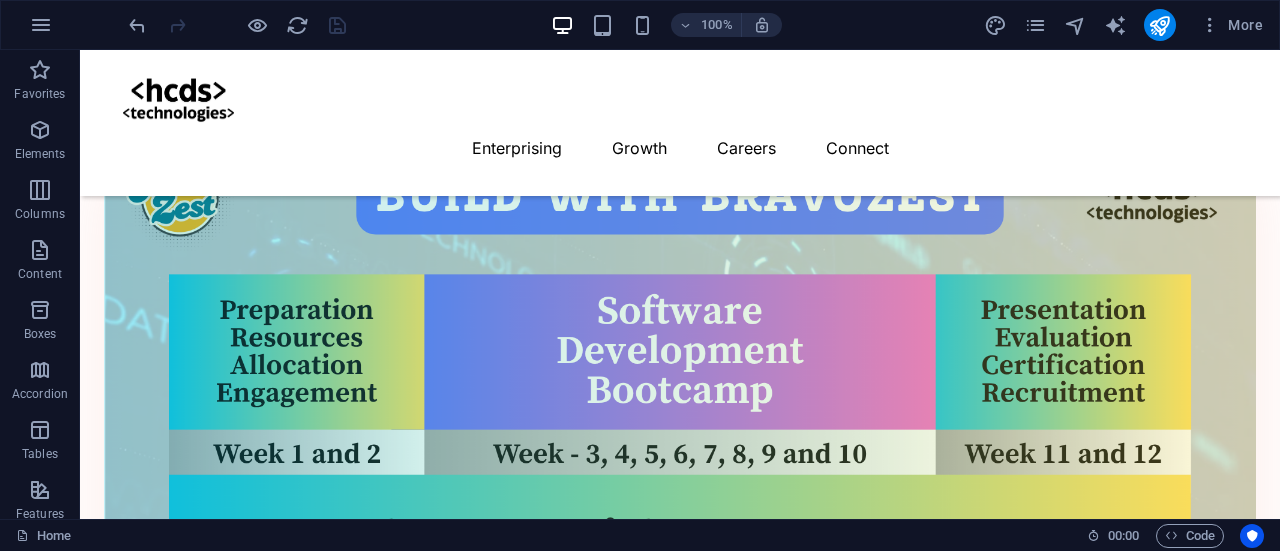 scroll, scrollTop: 3085, scrollLeft: 0, axis: vertical 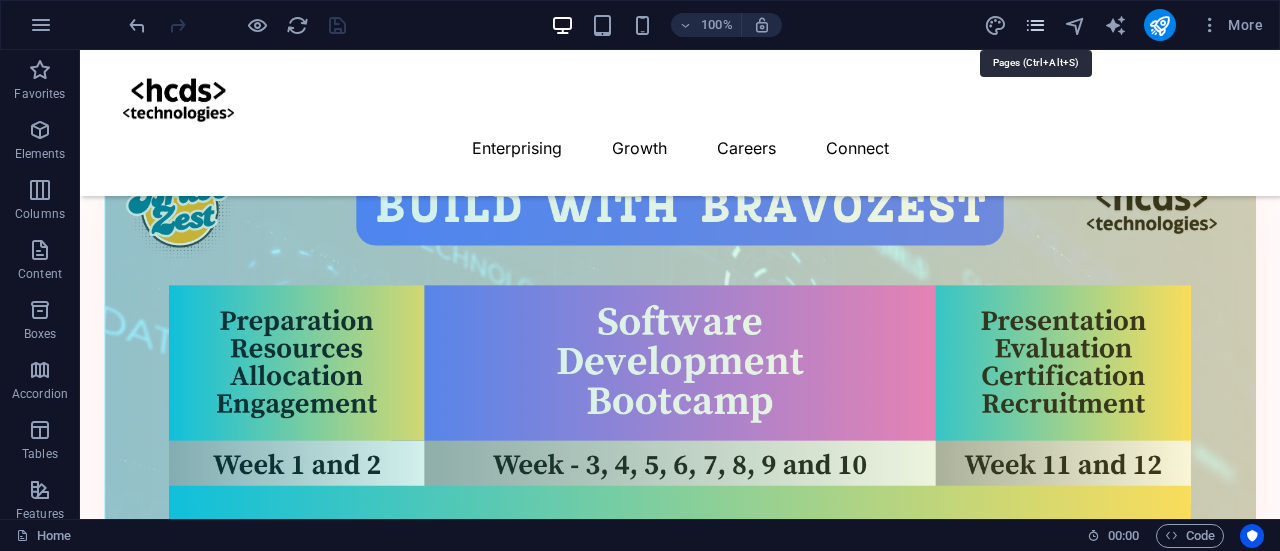 click at bounding box center (1035, 25) 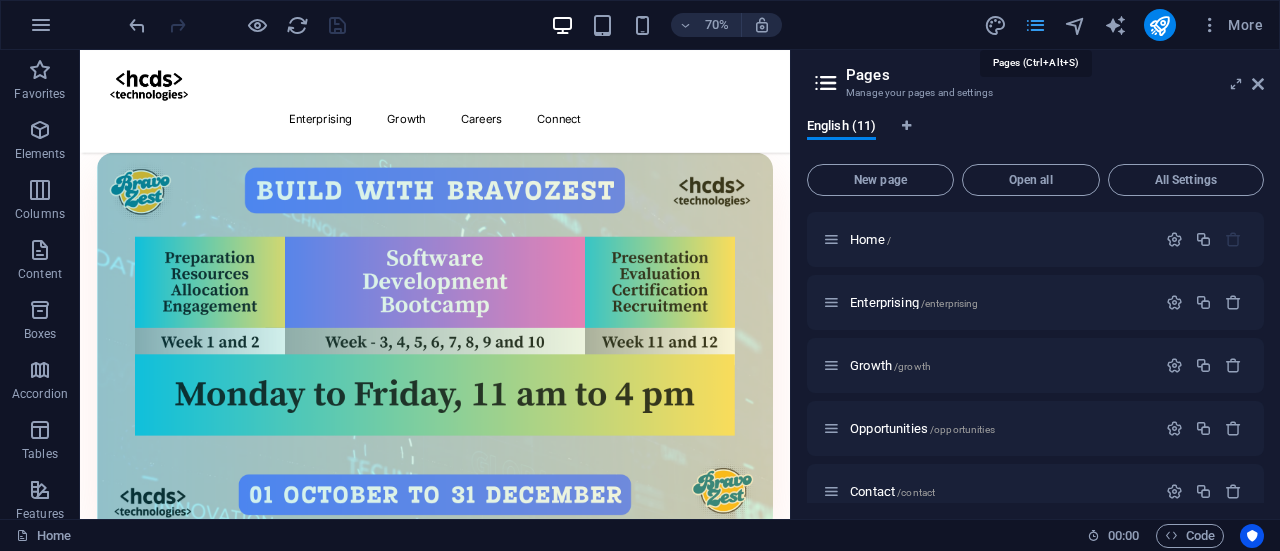 scroll, scrollTop: 3115, scrollLeft: 0, axis: vertical 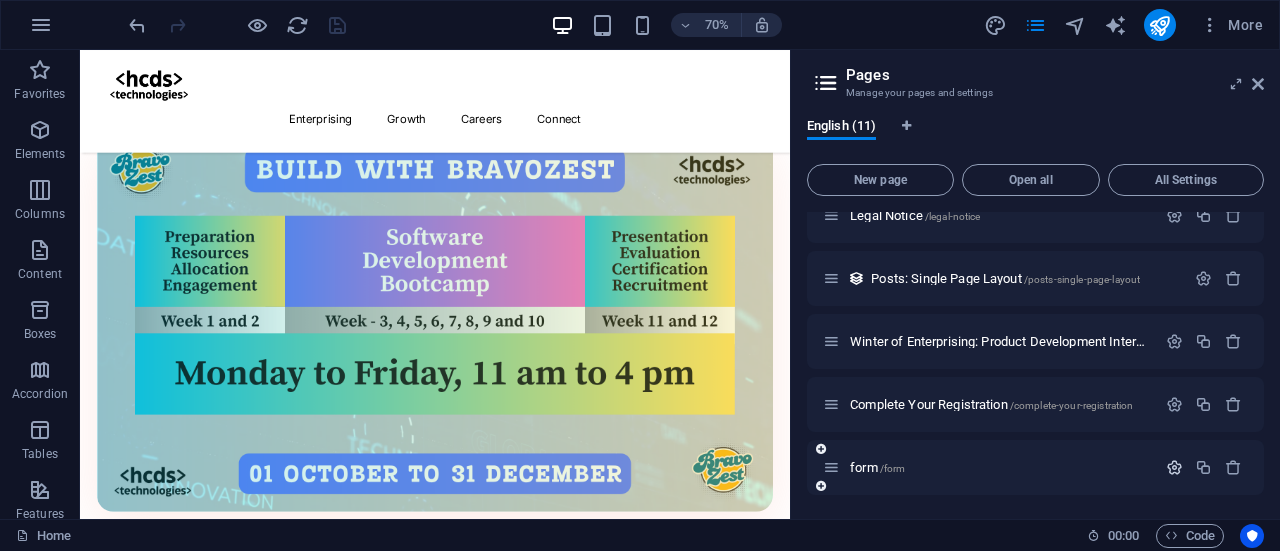 click at bounding box center (1174, 467) 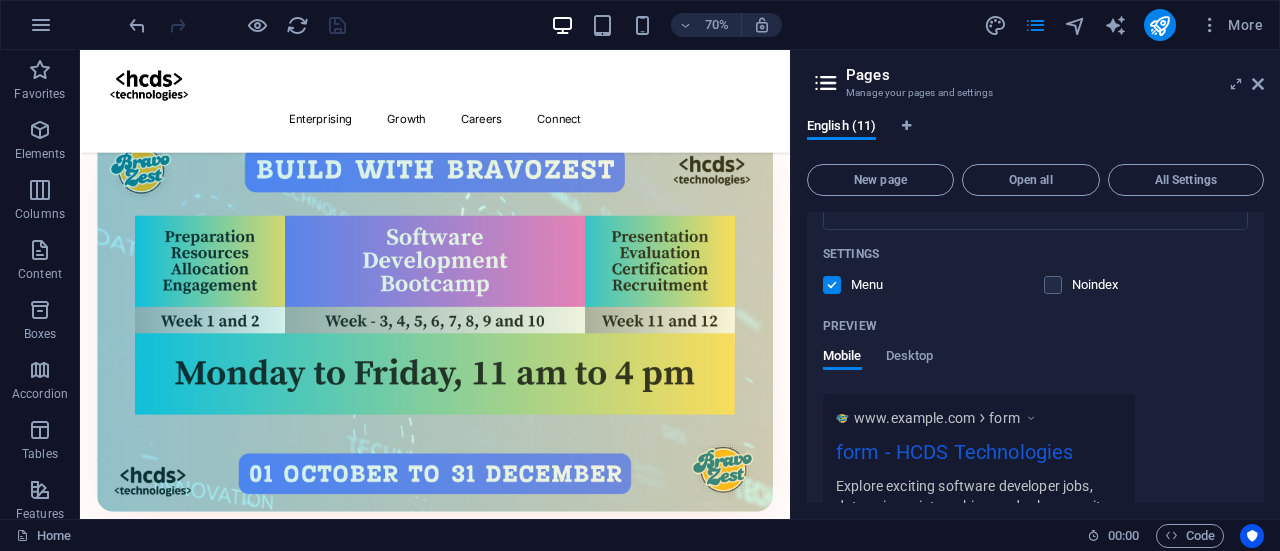 scroll, scrollTop: 970, scrollLeft: 0, axis: vertical 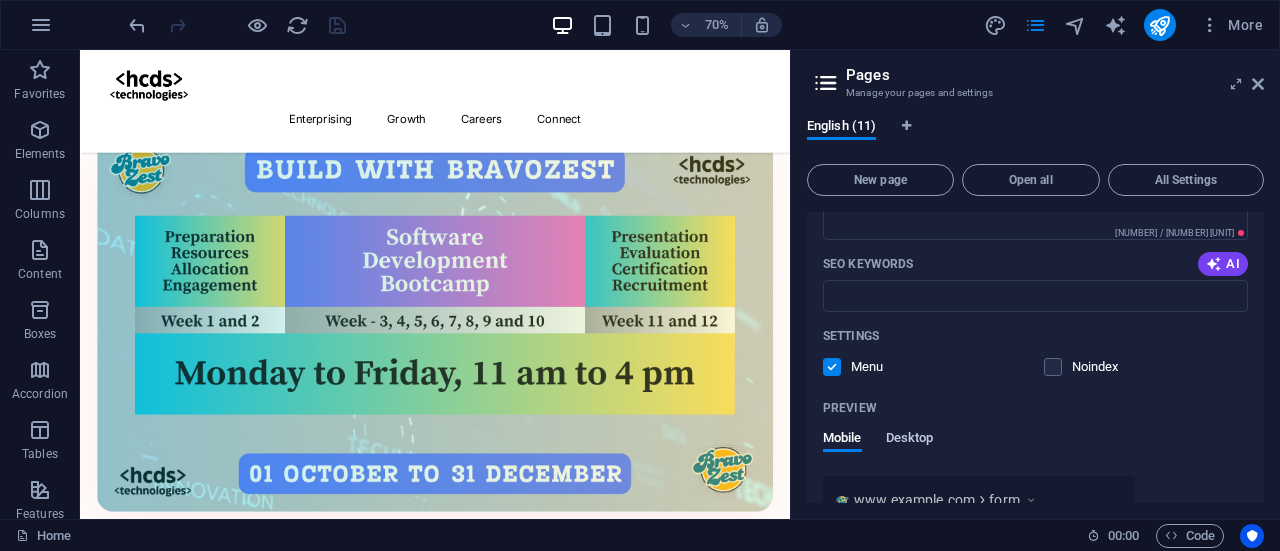 click on "Desktop" at bounding box center [910, 440] 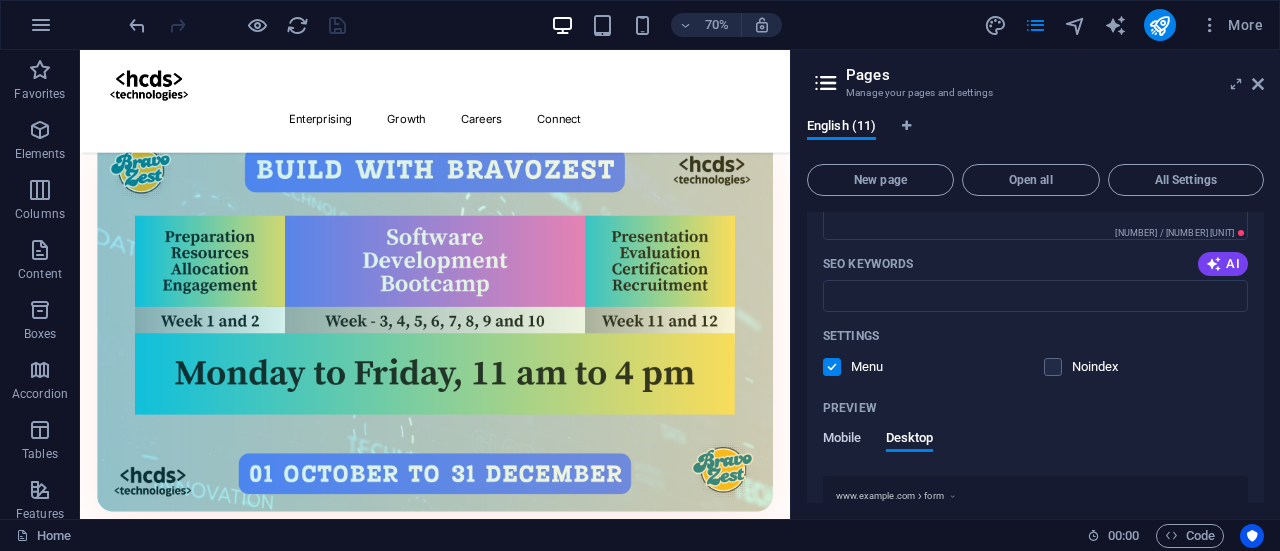 click on "Mobile" at bounding box center [842, 440] 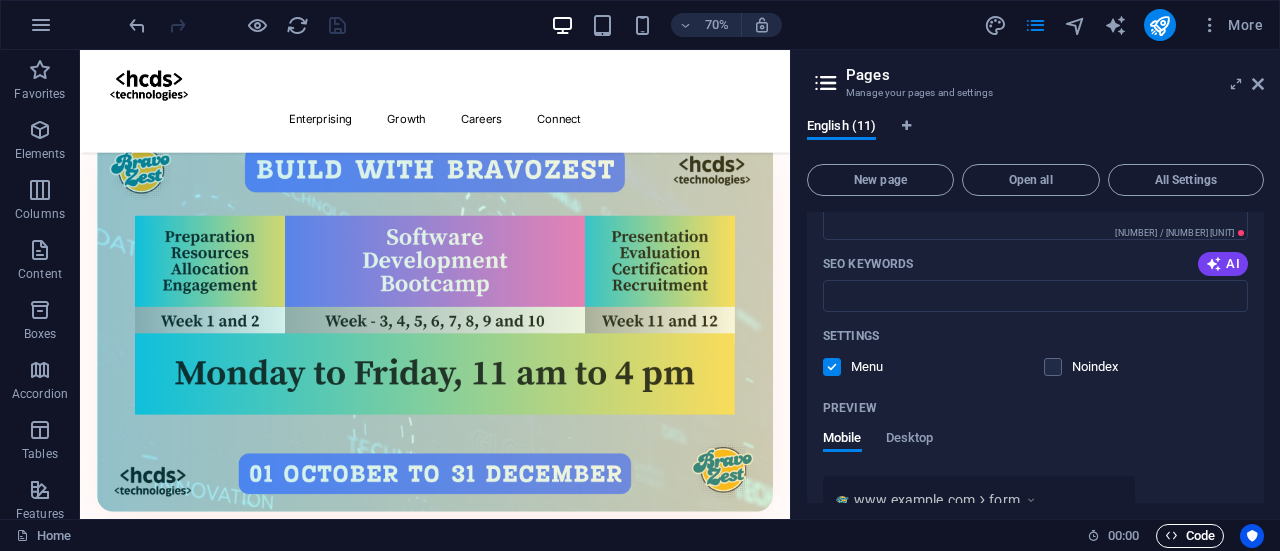 click at bounding box center [1171, 535] 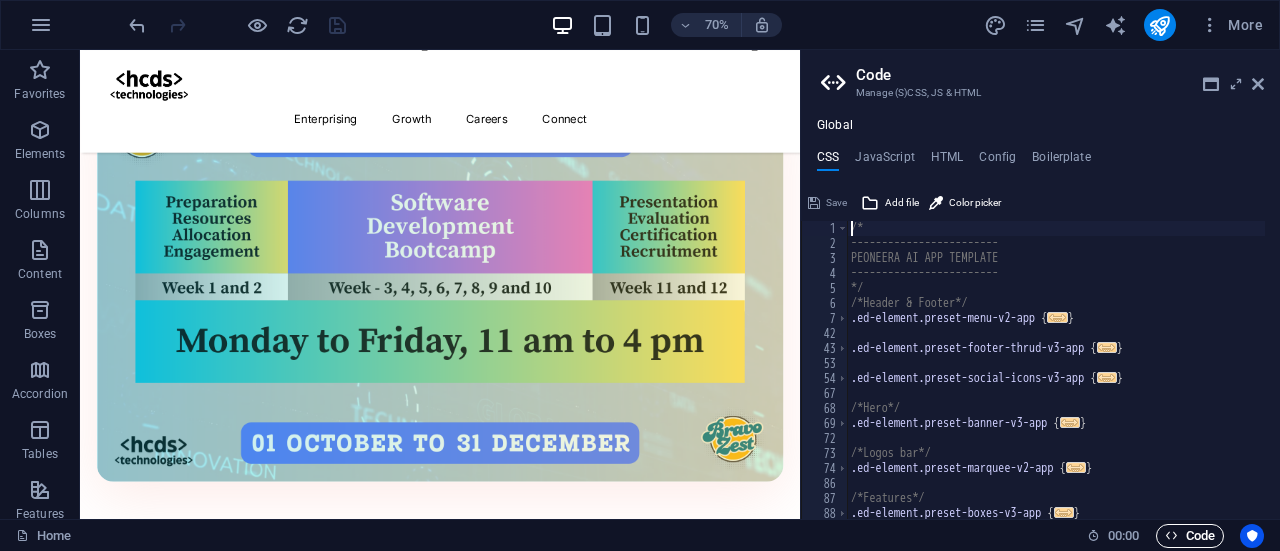scroll, scrollTop: 3064, scrollLeft: 0, axis: vertical 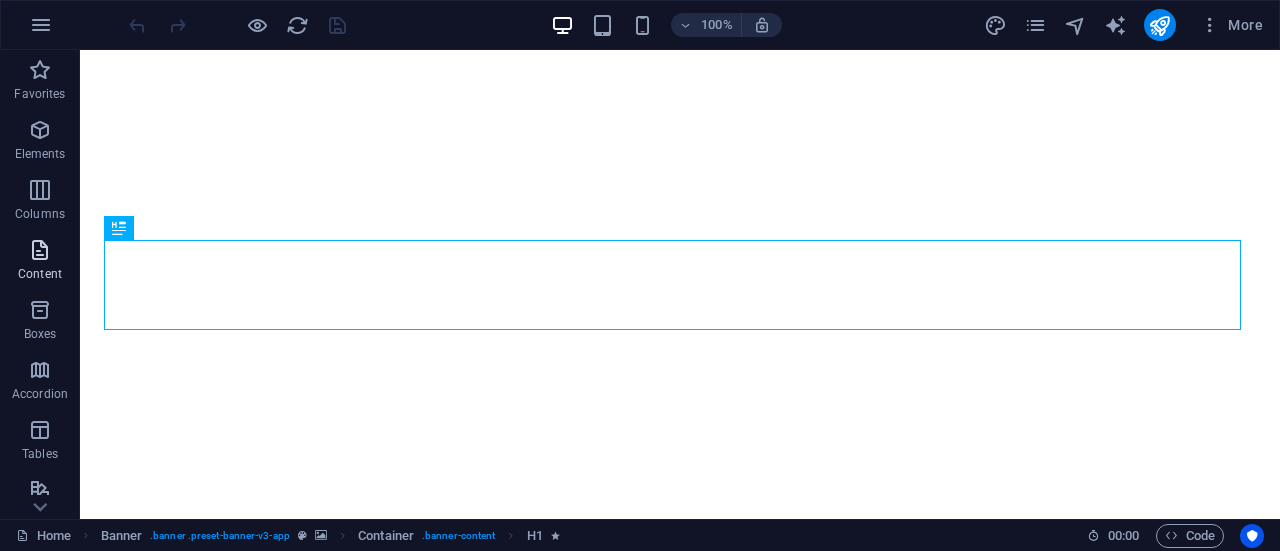 click on "Content" at bounding box center (40, 262) 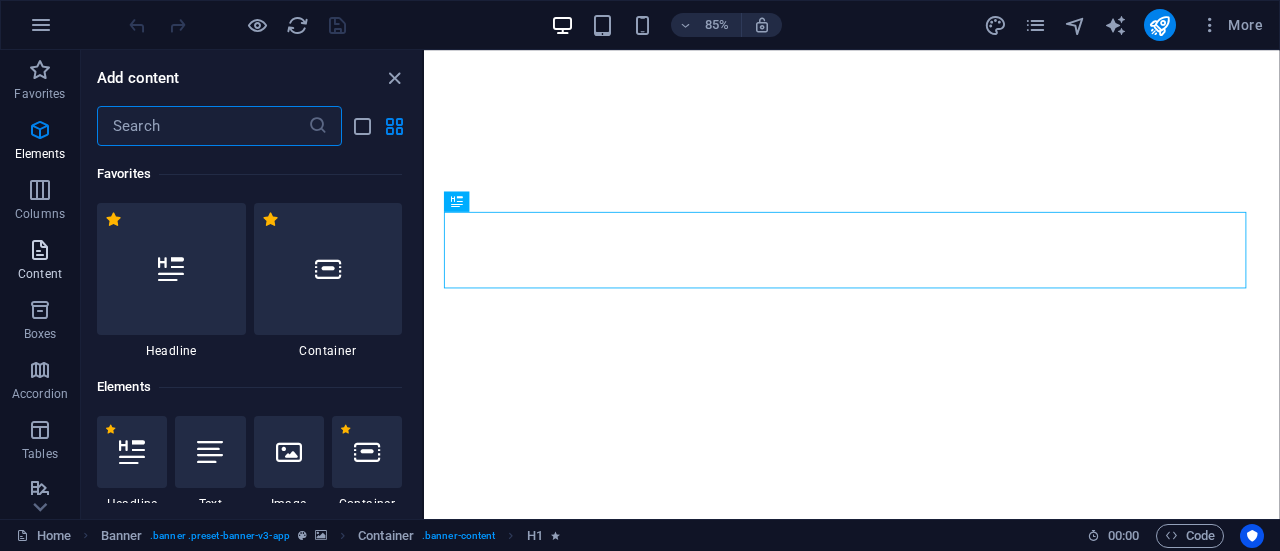 scroll, scrollTop: 3499, scrollLeft: 0, axis: vertical 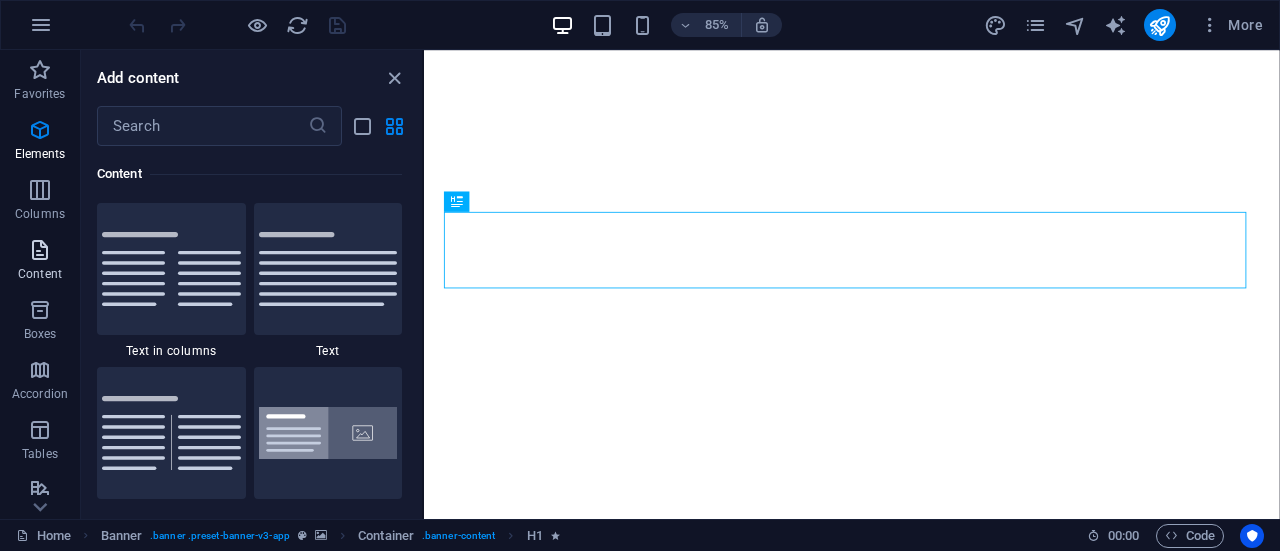 click on "Content" at bounding box center [40, 262] 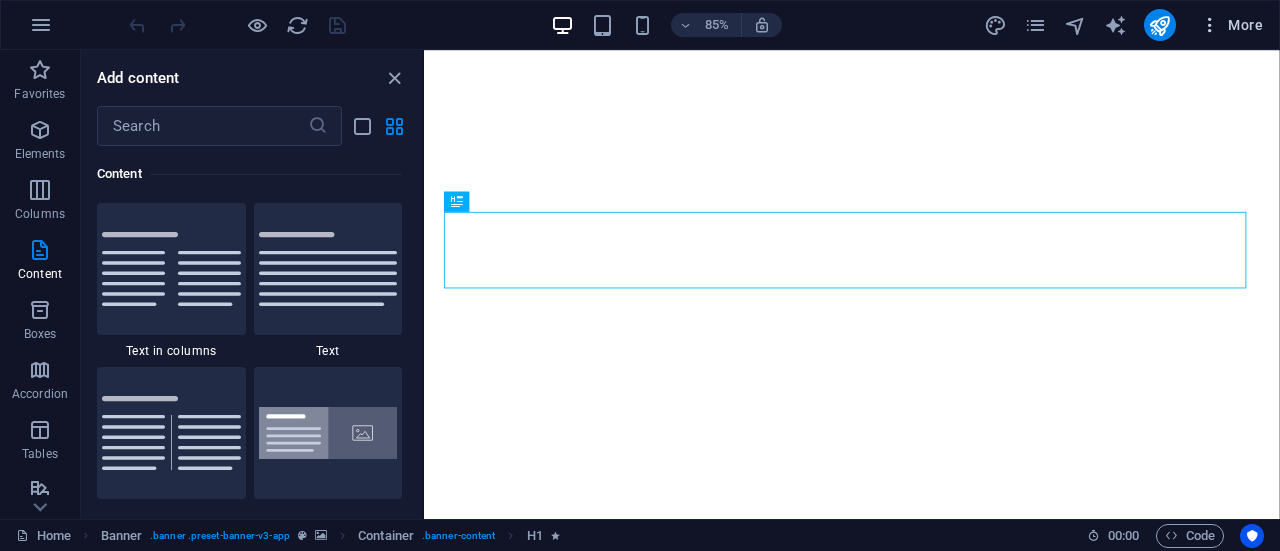 click on "More" at bounding box center [1231, 25] 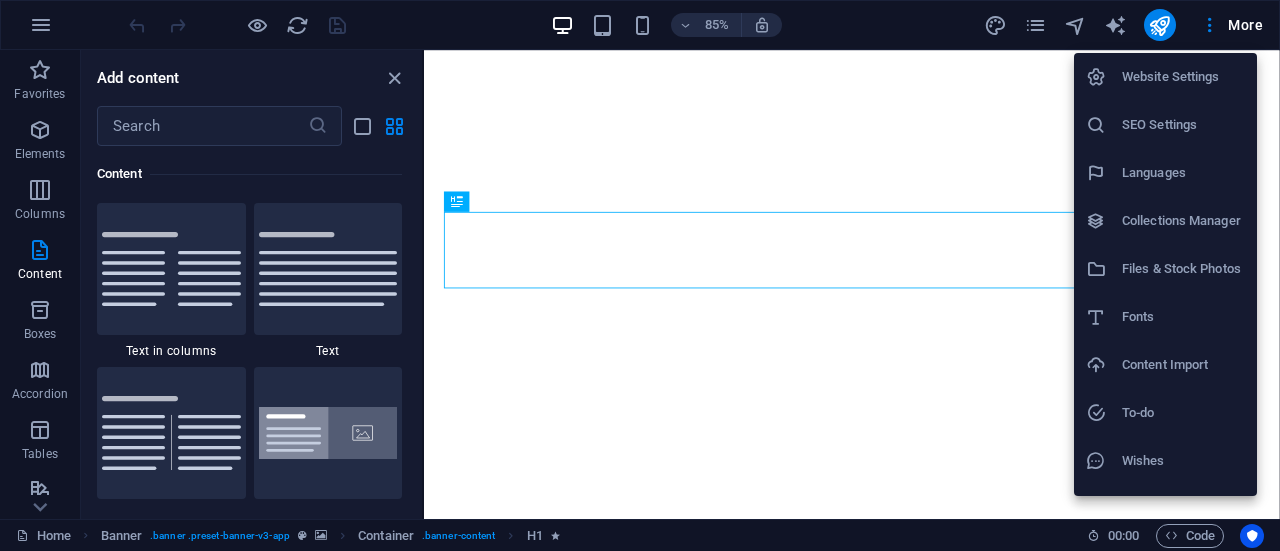 click on "SEO Settings" at bounding box center (1165, 125) 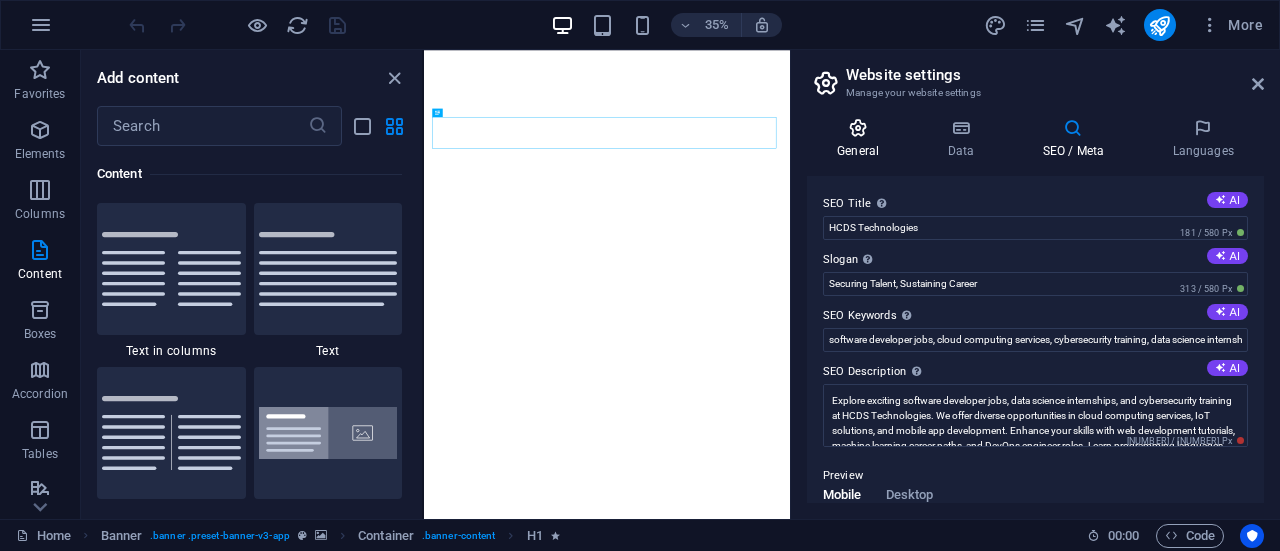 click on "General" at bounding box center (862, 139) 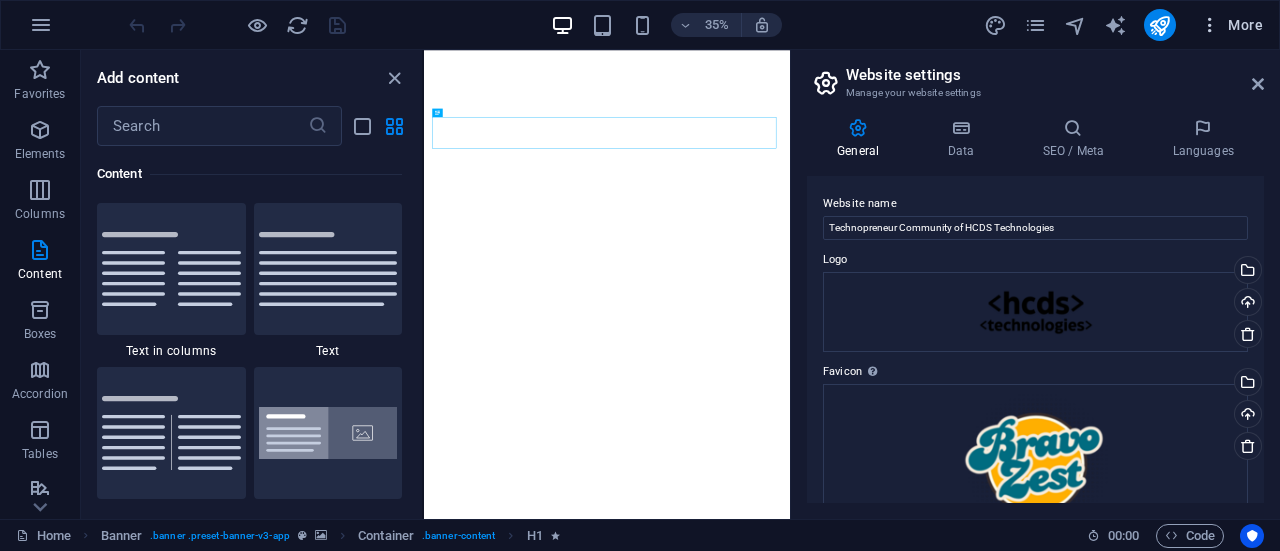 click on "More" at bounding box center [1231, 25] 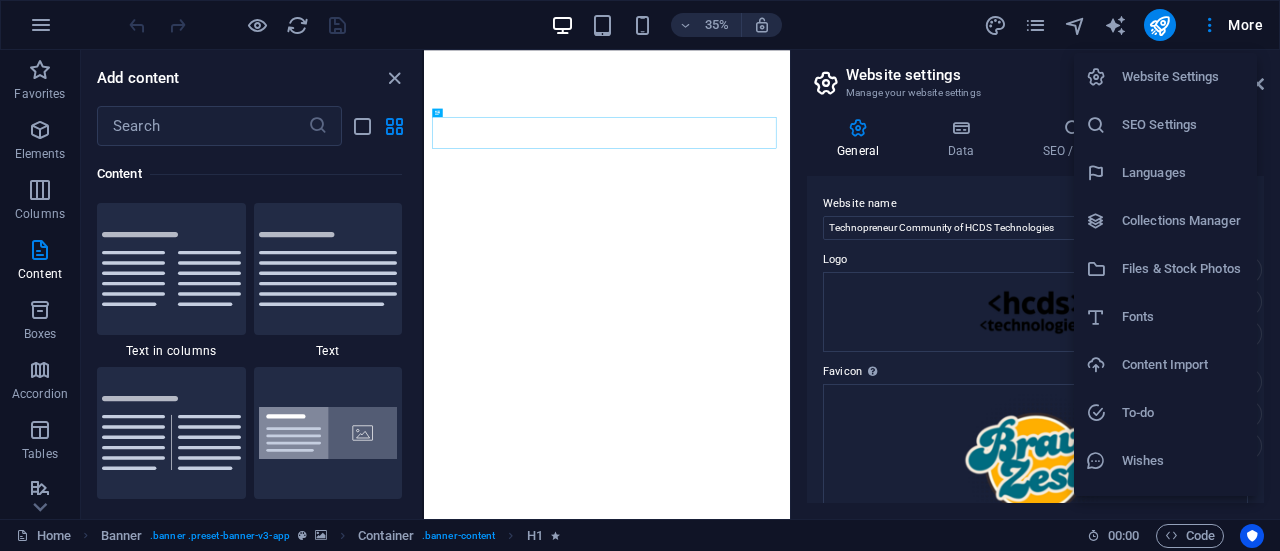 click on "Files & Stock Photos" at bounding box center [1183, 269] 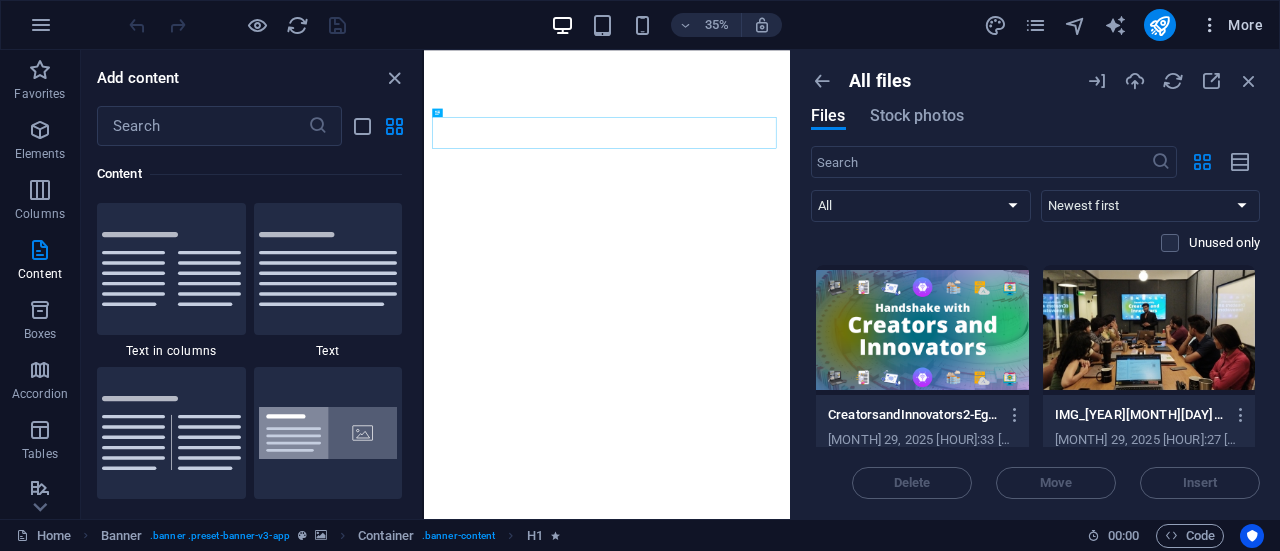 click on "More" at bounding box center [1231, 25] 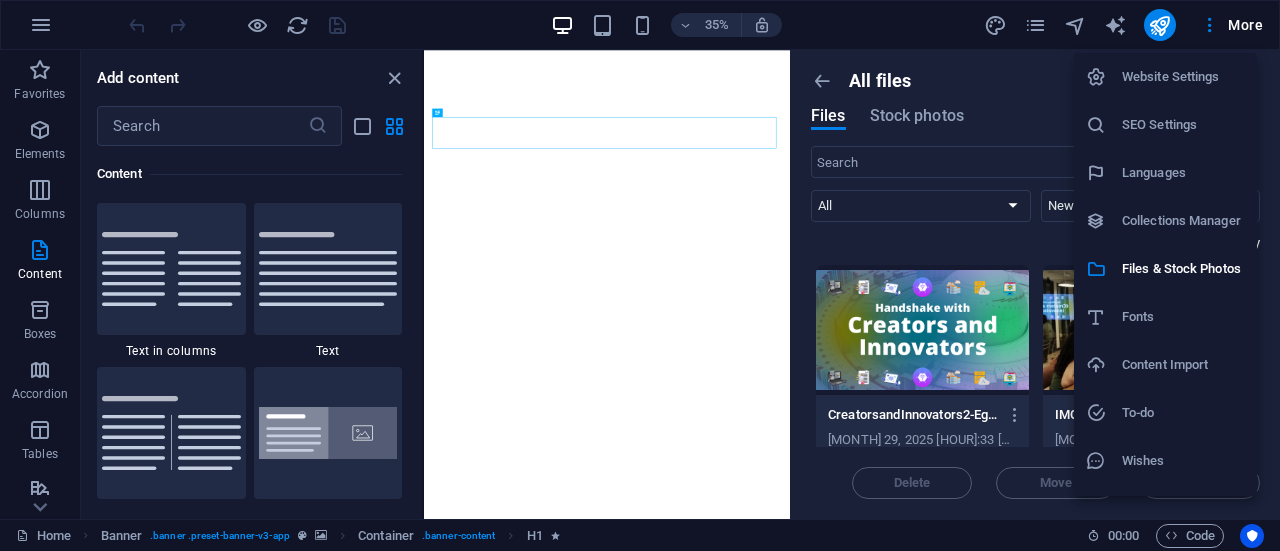 click on "Website Settings" at bounding box center (1183, 77) 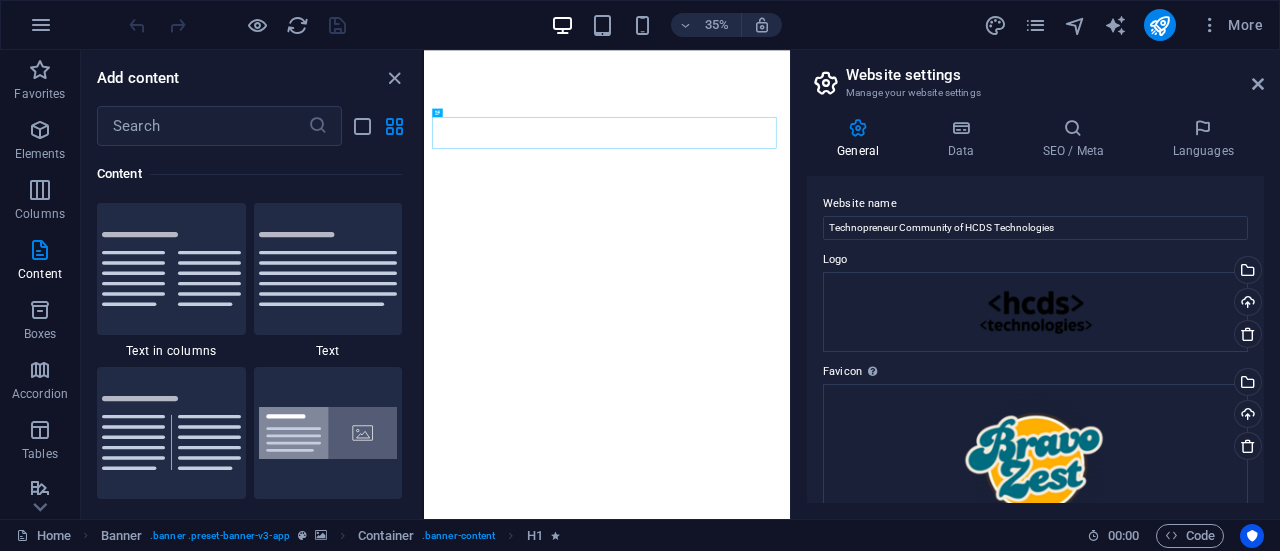 click on "Add content" at bounding box center (251, 78) 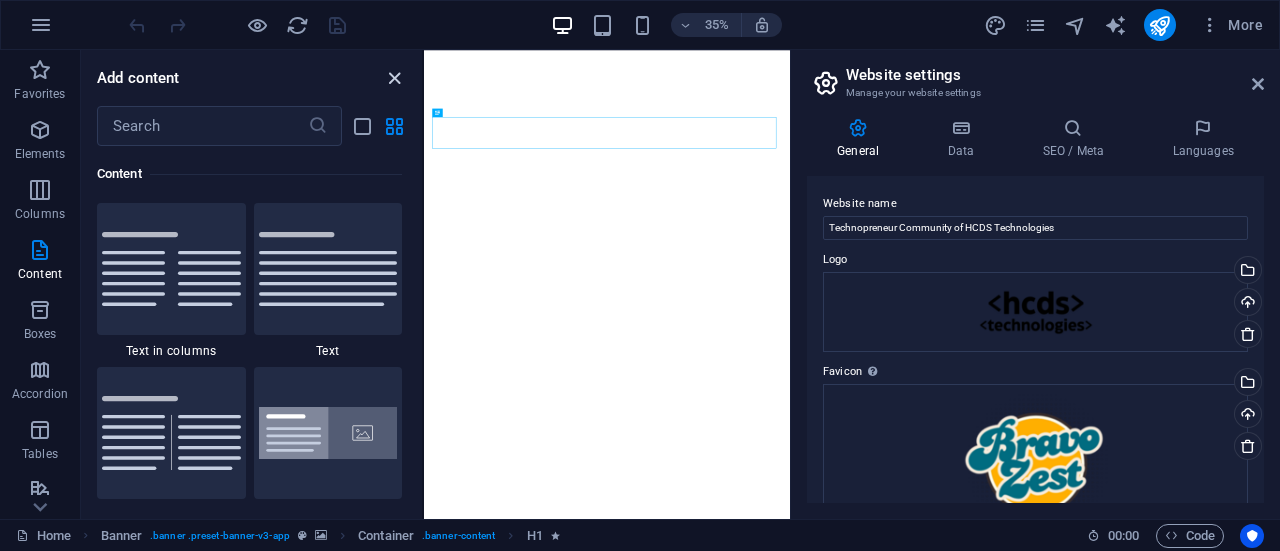 click at bounding box center (394, 78) 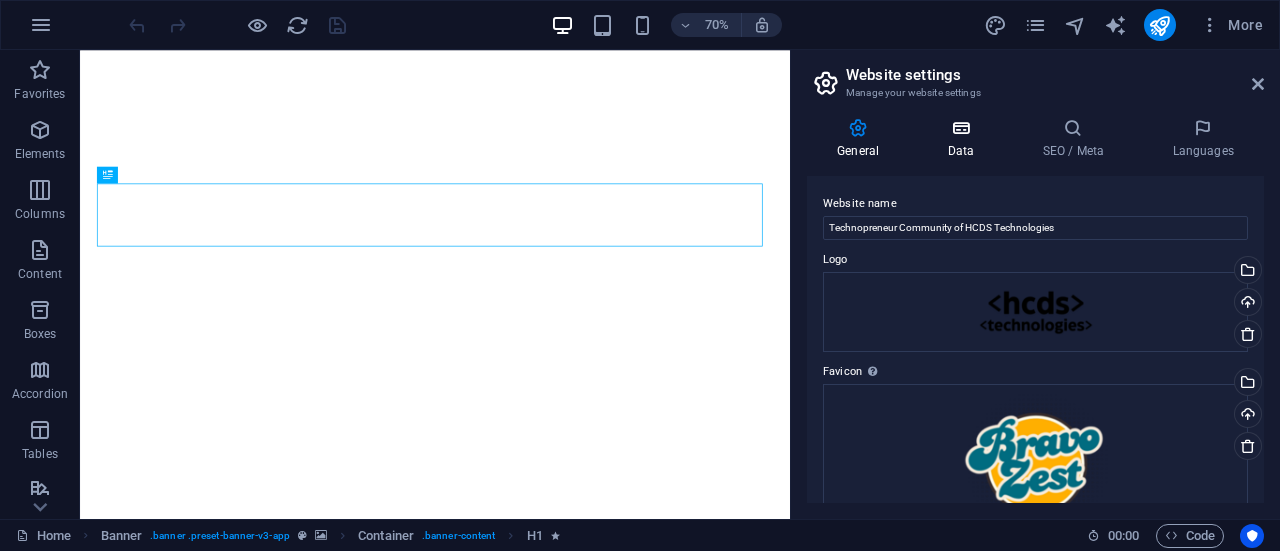click at bounding box center [960, 128] 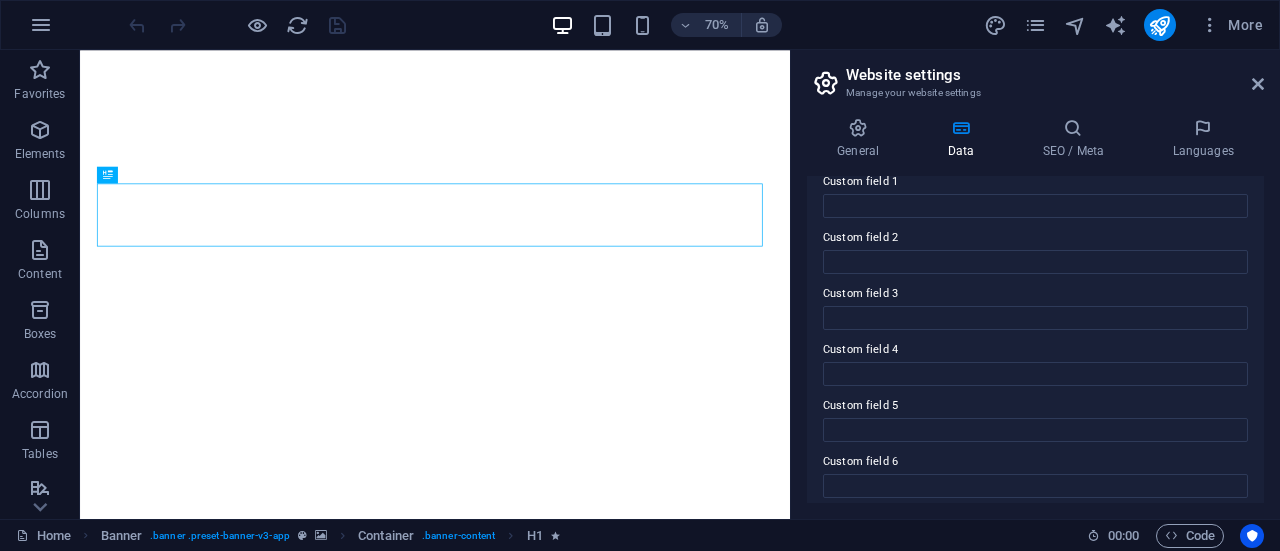 scroll, scrollTop: 633, scrollLeft: 0, axis: vertical 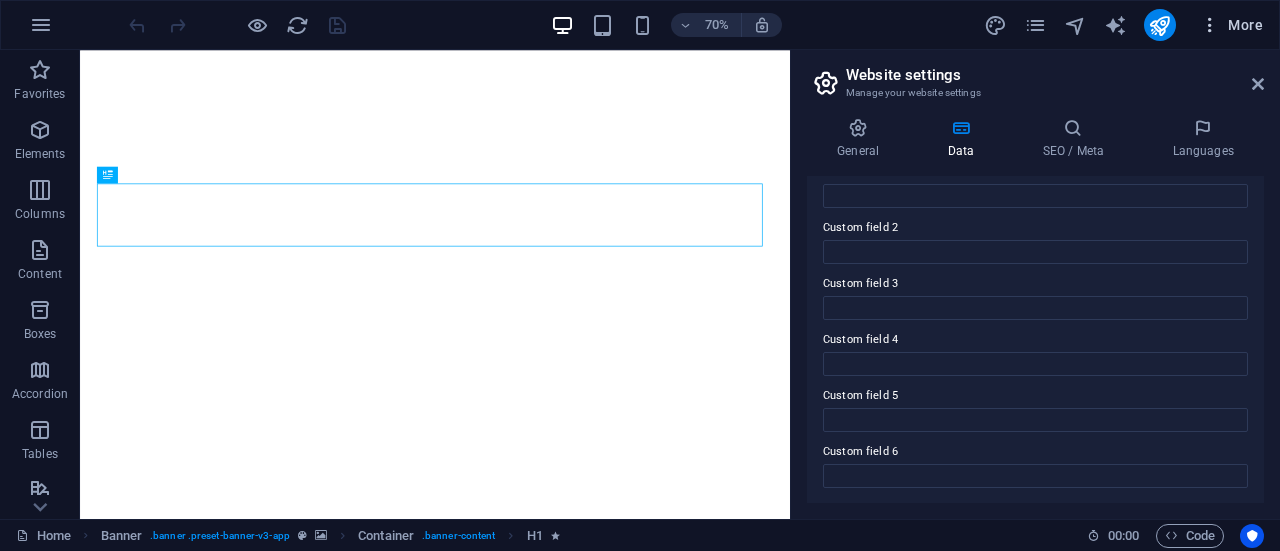 click at bounding box center (1210, 25) 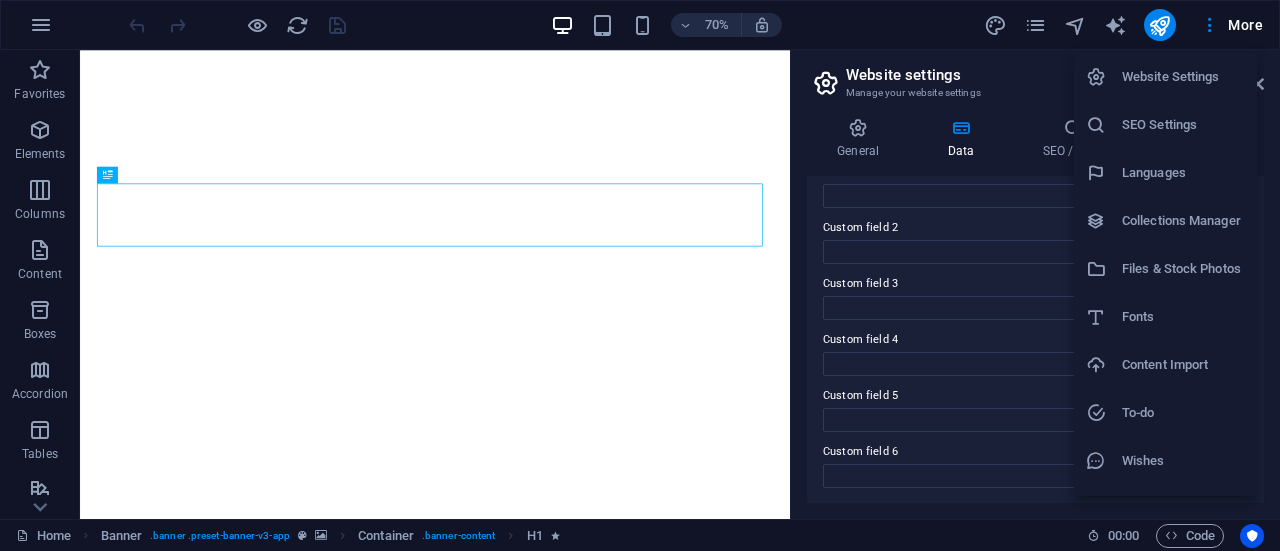 click at bounding box center [640, 275] 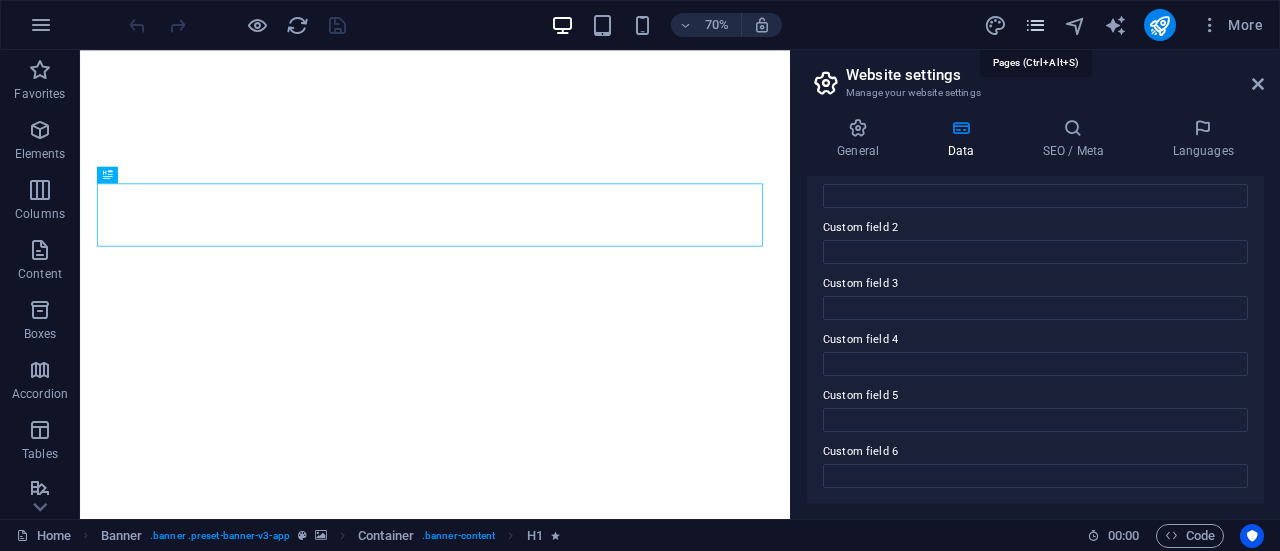 click at bounding box center [1035, 25] 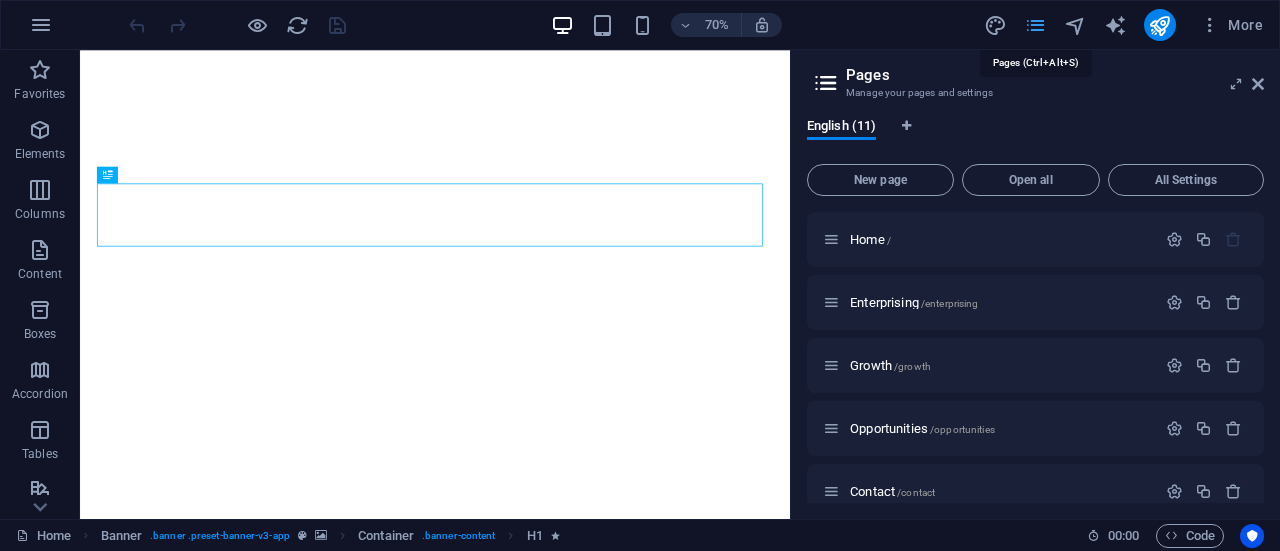 click at bounding box center [1035, 25] 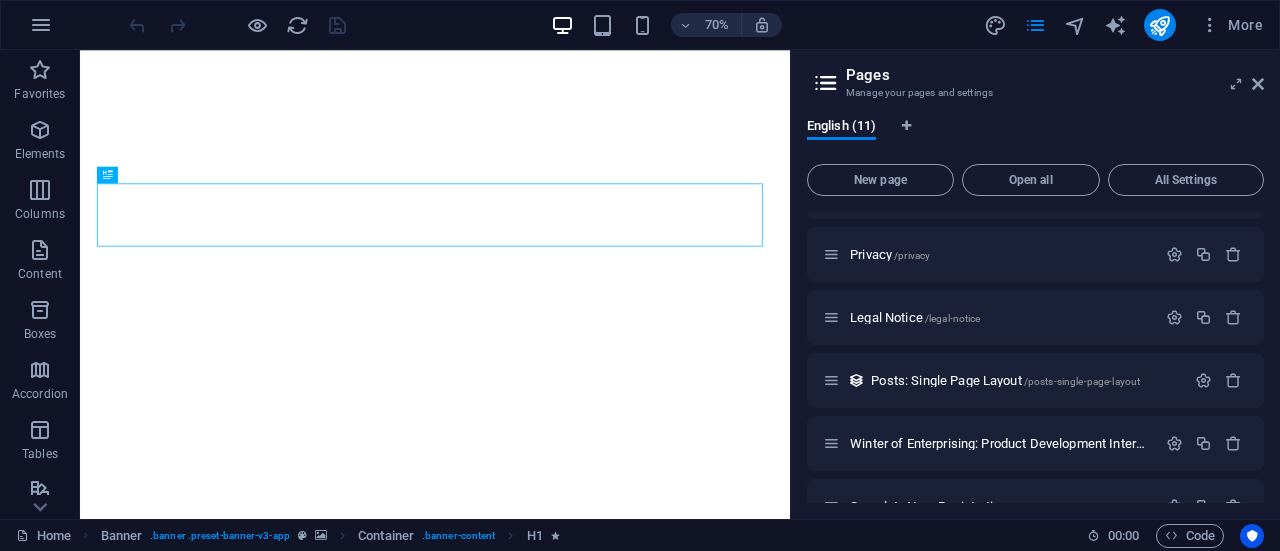 scroll, scrollTop: 402, scrollLeft: 0, axis: vertical 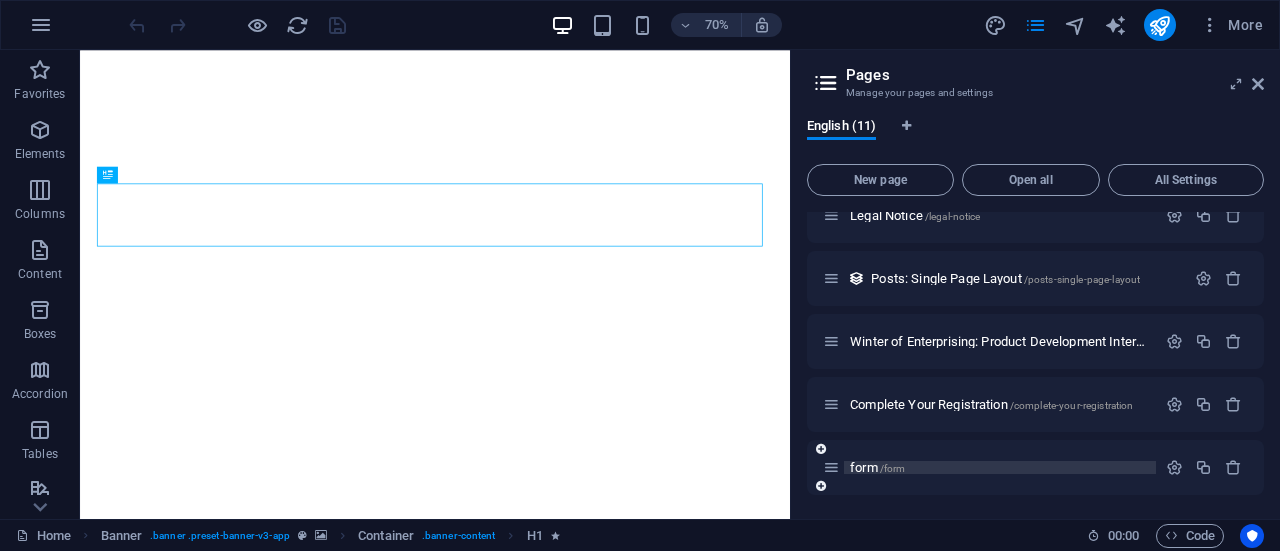 click on "/form" at bounding box center (893, 468) 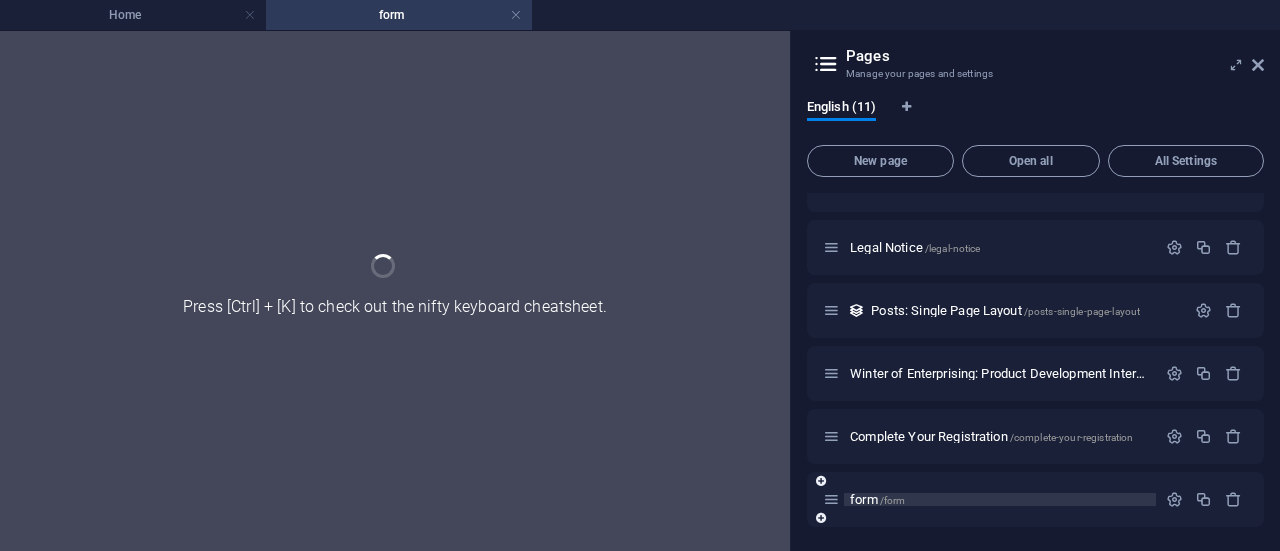 scroll, scrollTop: 350, scrollLeft: 0, axis: vertical 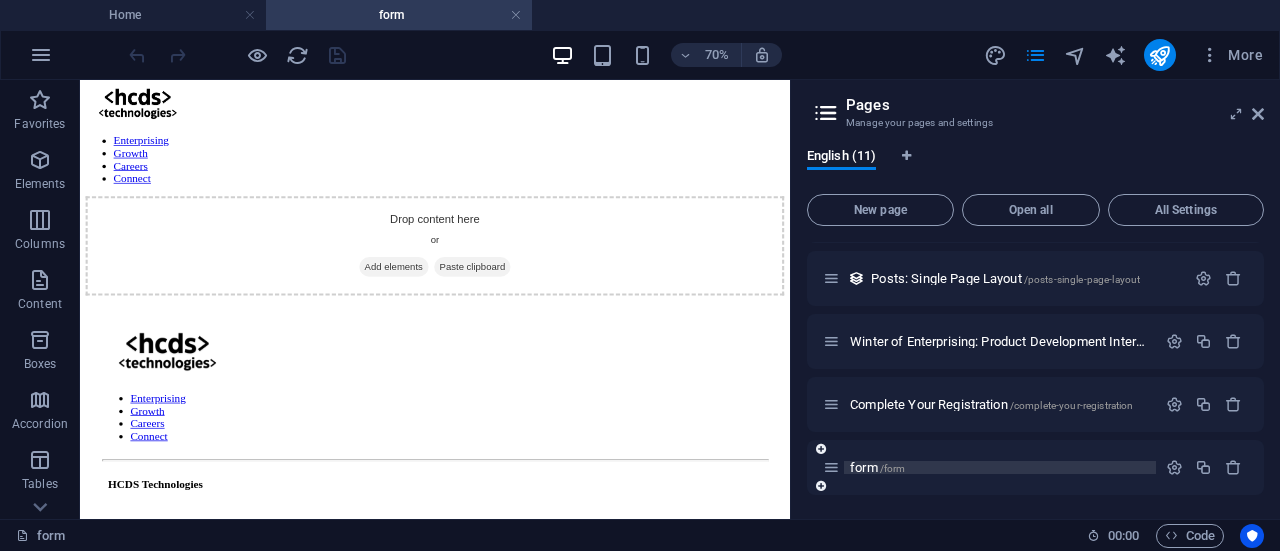 click on "/form" at bounding box center [893, 468] 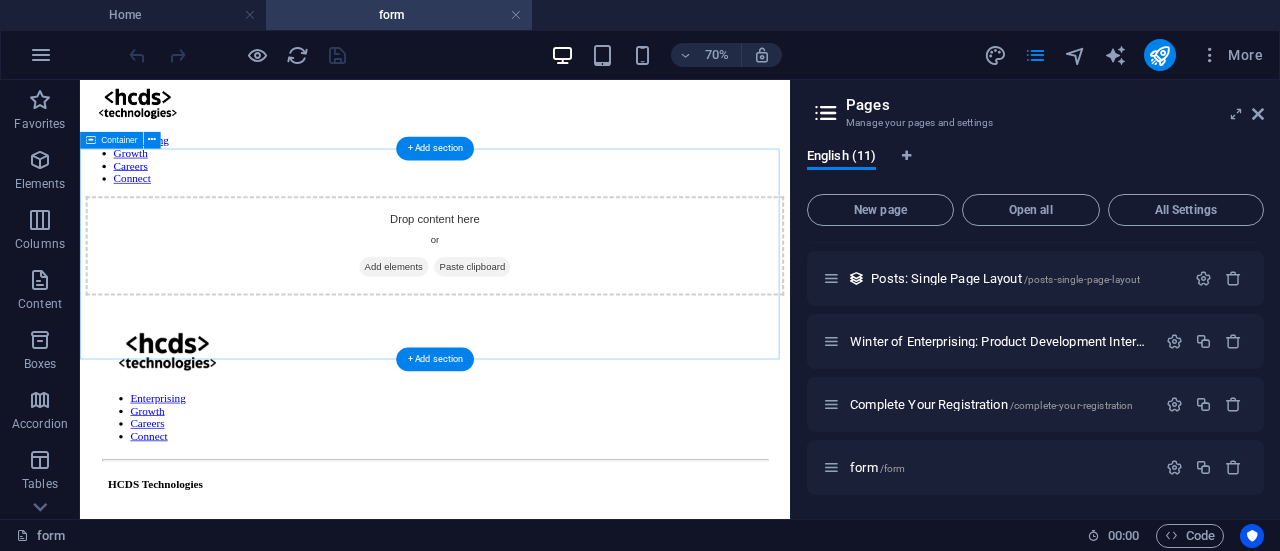 click on "Drop content here or  Add elements  Paste clipboard" at bounding box center [587, 317] 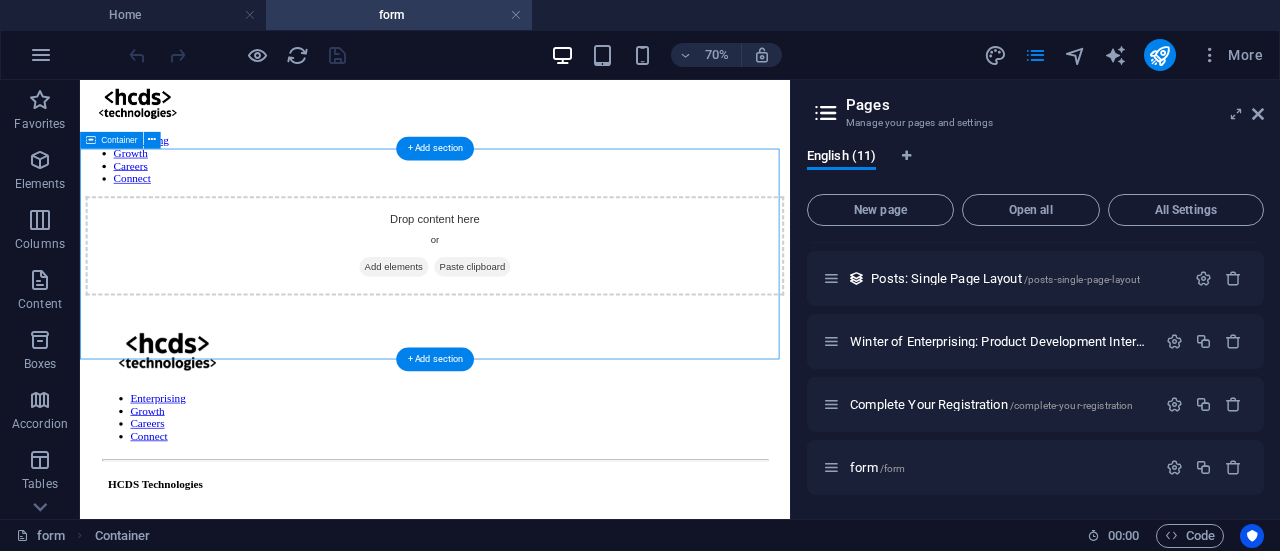 click on "Drop content here or  Add elements  Paste clipboard" at bounding box center (587, 317) 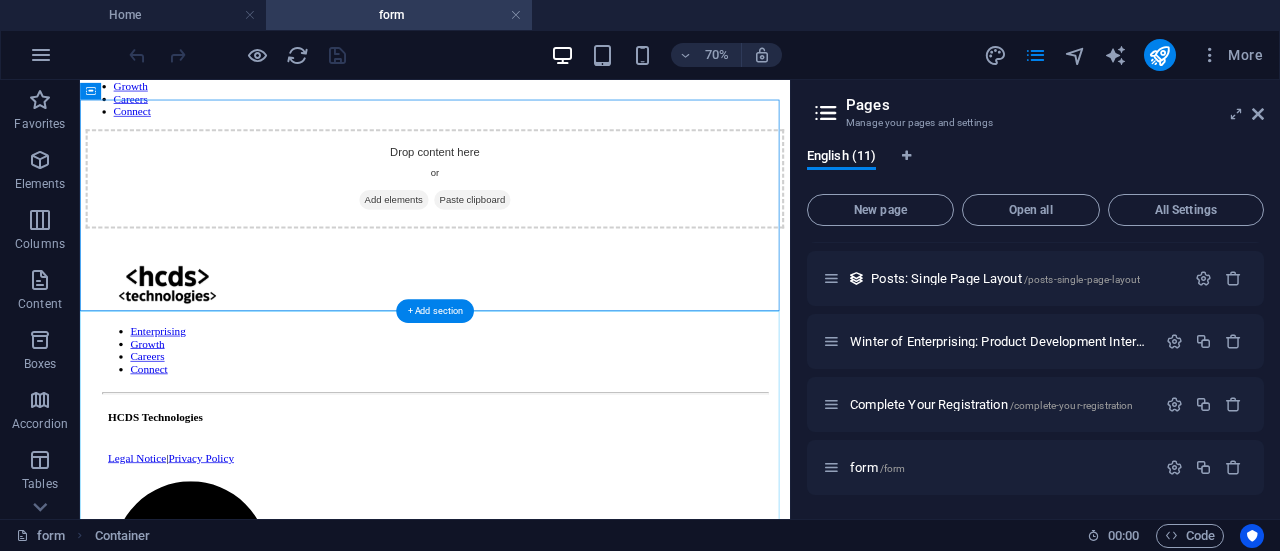 scroll, scrollTop: 0, scrollLeft: 0, axis: both 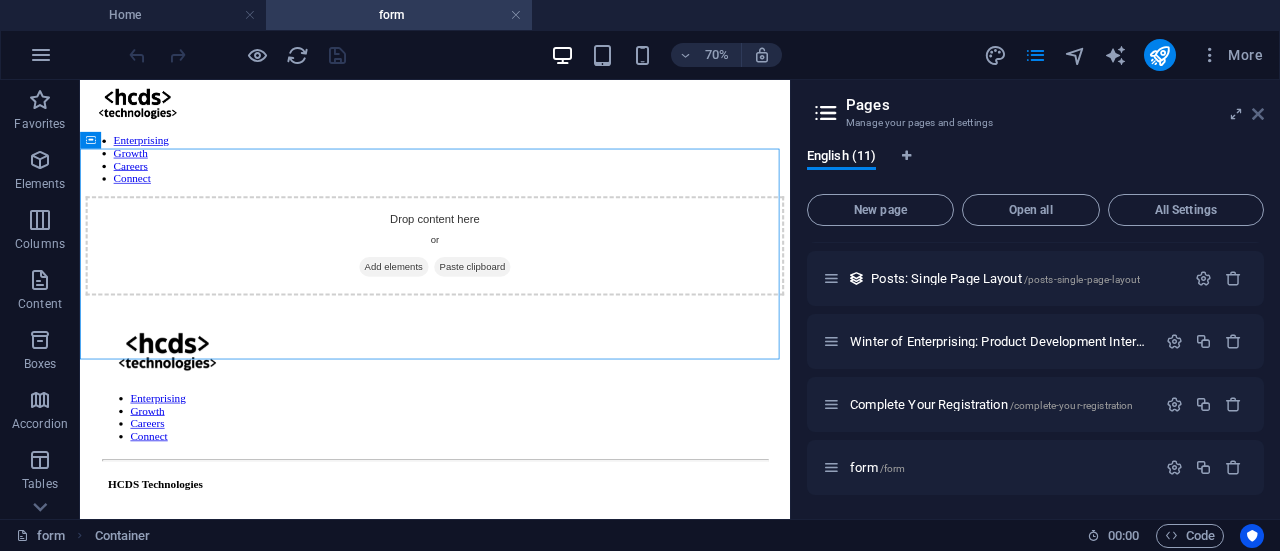 click at bounding box center (1258, 114) 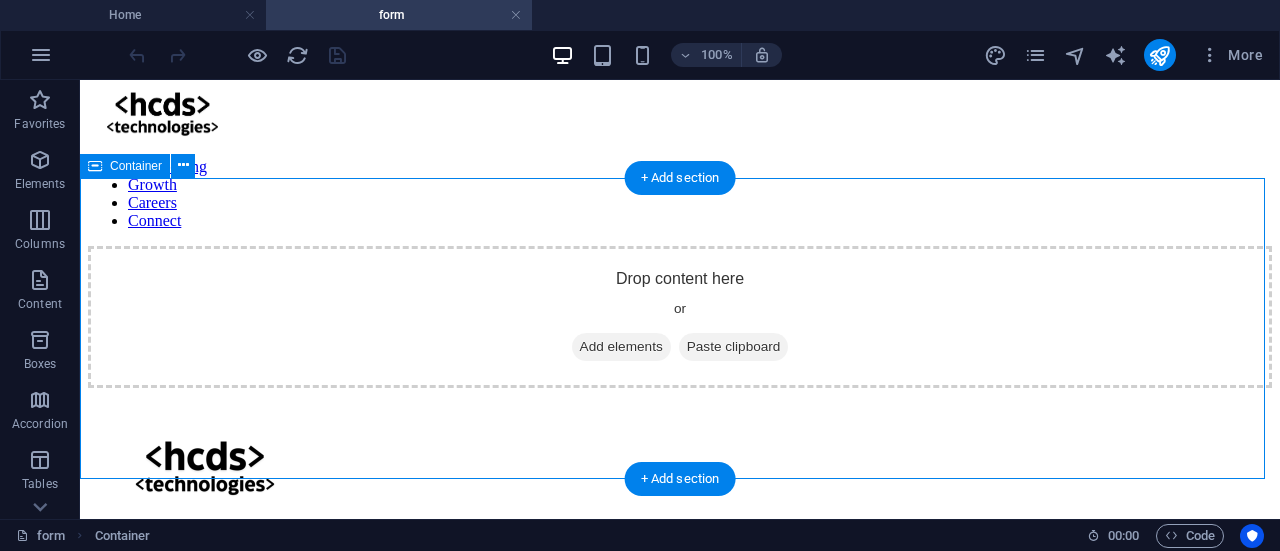 click on "Drop content here or  Add elements  Paste clipboard" at bounding box center [680, 317] 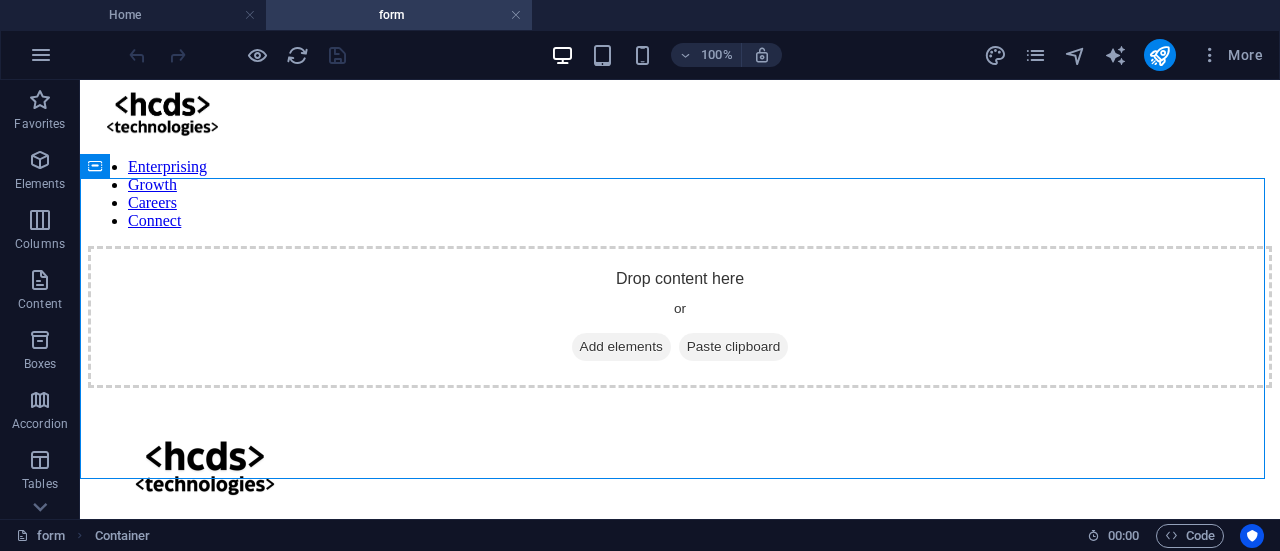 click on "100% More" at bounding box center [640, 55] 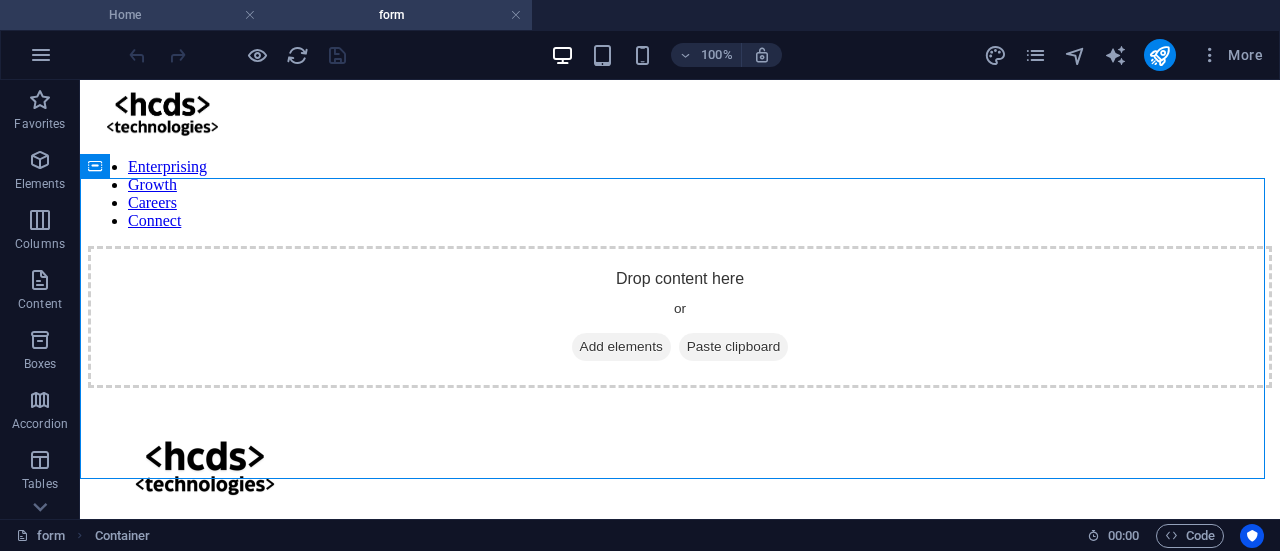 click on "Home" at bounding box center [133, 15] 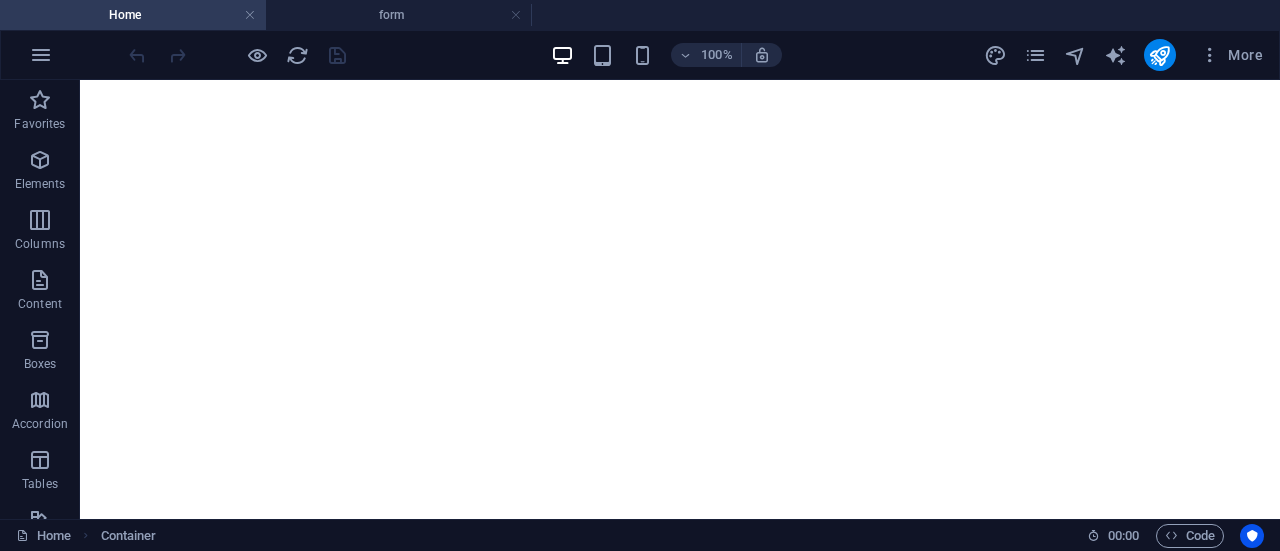 click on "More" at bounding box center [1127, 55] 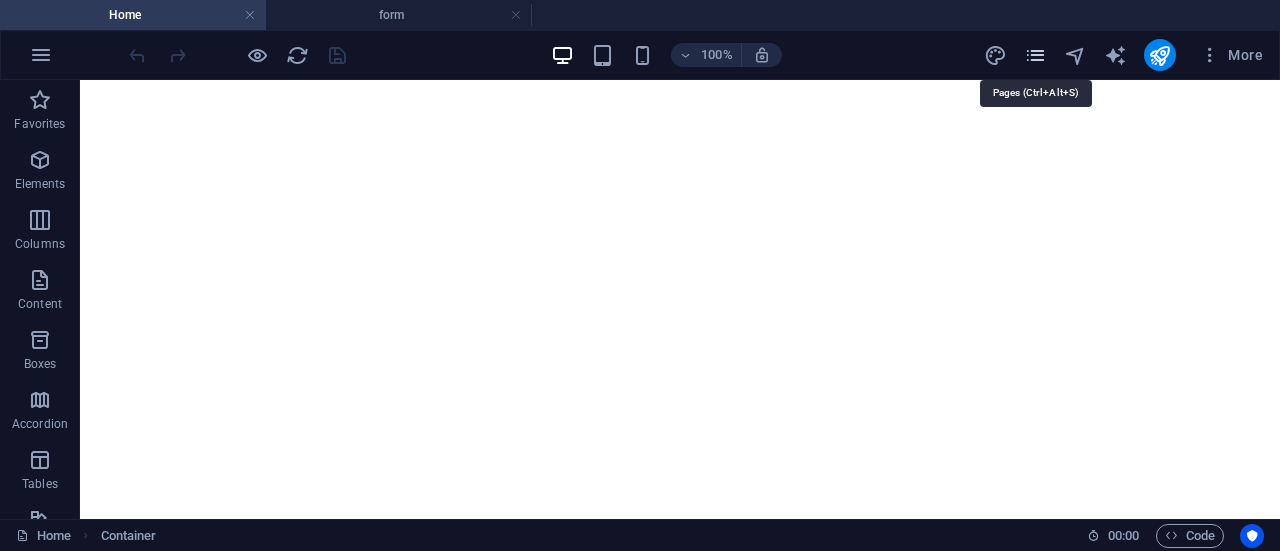 click at bounding box center [1035, 55] 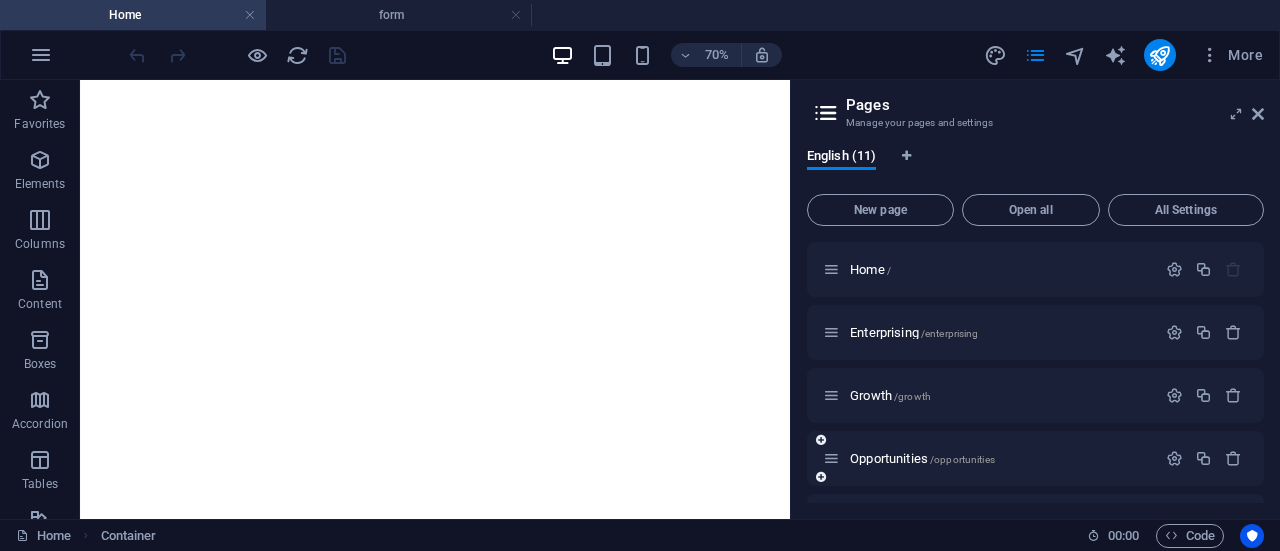 scroll, scrollTop: 432, scrollLeft: 0, axis: vertical 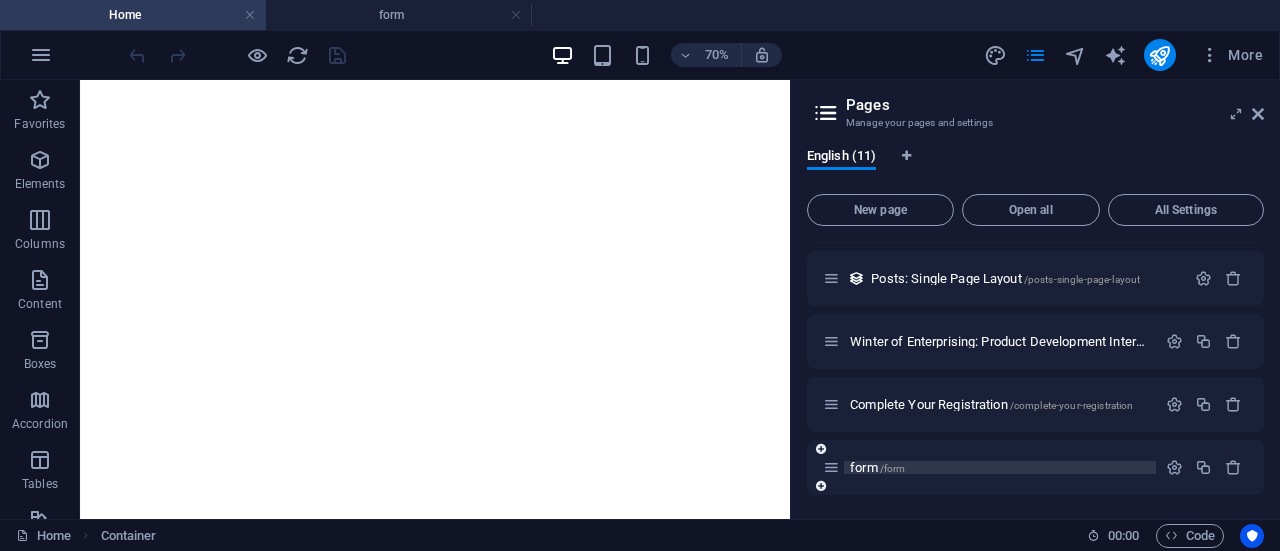click on "/form" at bounding box center (893, 468) 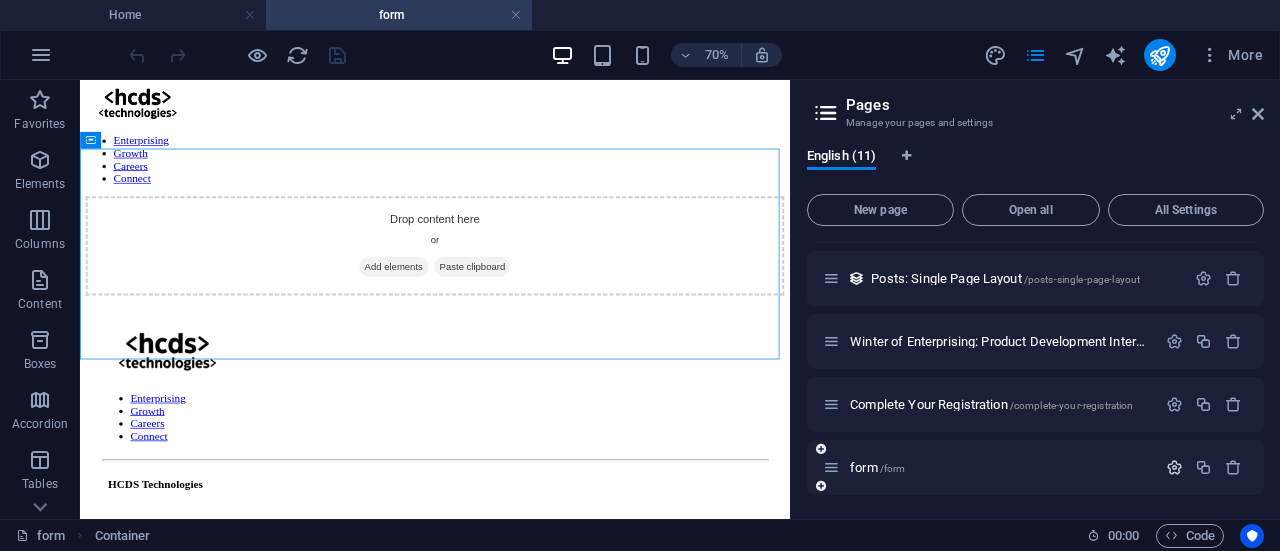 click at bounding box center [1174, 467] 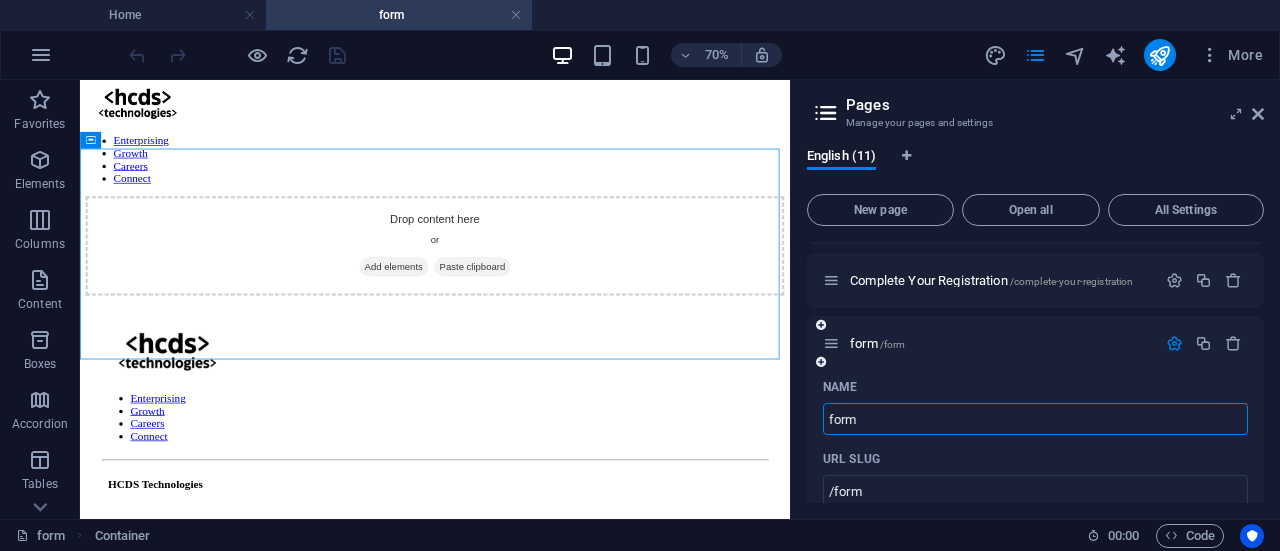 scroll, scrollTop: 0, scrollLeft: 0, axis: both 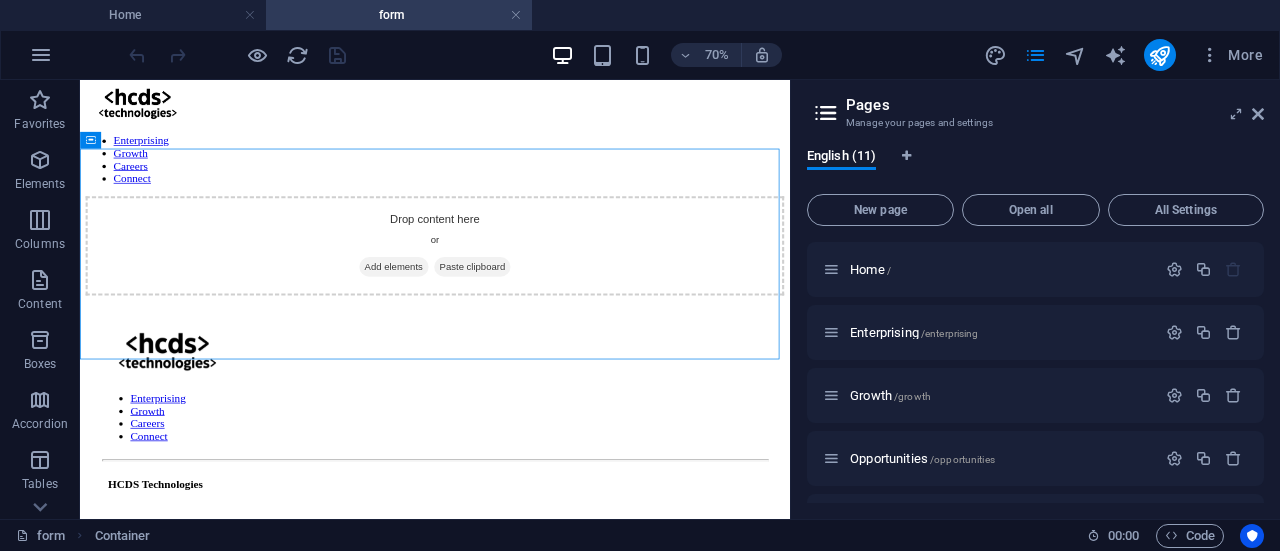click on "Pages Manage your pages and settings English ([NUMBER]) New page Open all All Settings Home / Enterprising /enterprising Growth /growth Opportunities /opportunities Contact /contact Privacy /privacy Legal Notice /legal-notice Posts: Single Page Layout /posts-single-page-layout Winter of Enterprising: Product Development Internship Program /winter-of-enterprising-product-development-internship-program Complete Your Registration /complete-your-registration form /form Name form ​ URL SLUG /form ​ SEO Title AI ​ 240 / 580 Px SEO Description AI ​ 3861 / 990 Px SEO Keywords AI ​ Settings Menu Noindex Preview Mobile Desktop www.example.com form form - HCDS Technologies Explore exciting software developer jobs, data science internships, and cybersecurity training at HCDS Technologies. We offer diverse opportunities in cloud computing services, IoT solutions, and ... Meta tags ​ Preview Image (Open Graph) Drag files here, click to choose files or select files from Files or our free stock photos & videos" at bounding box center (1035, 299) 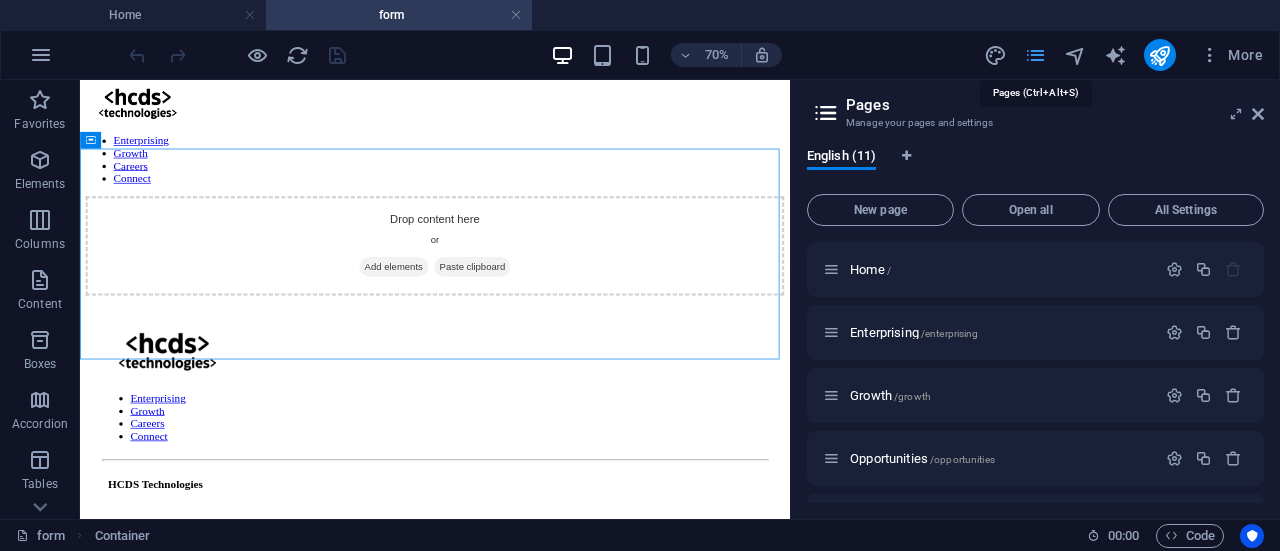 click at bounding box center (1035, 55) 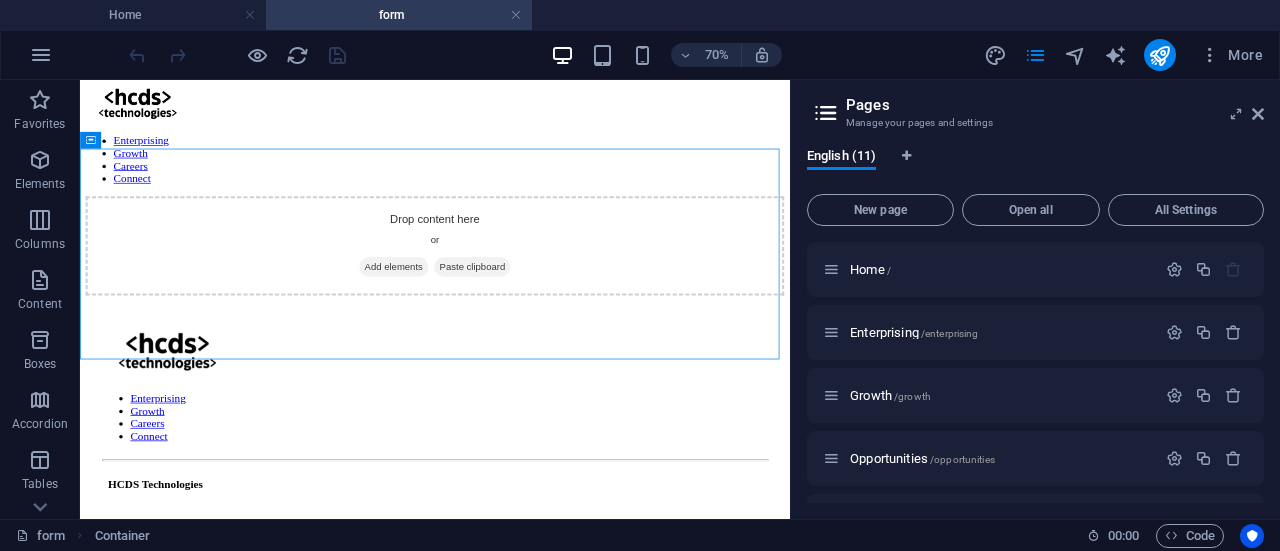 click at bounding box center [826, 113] 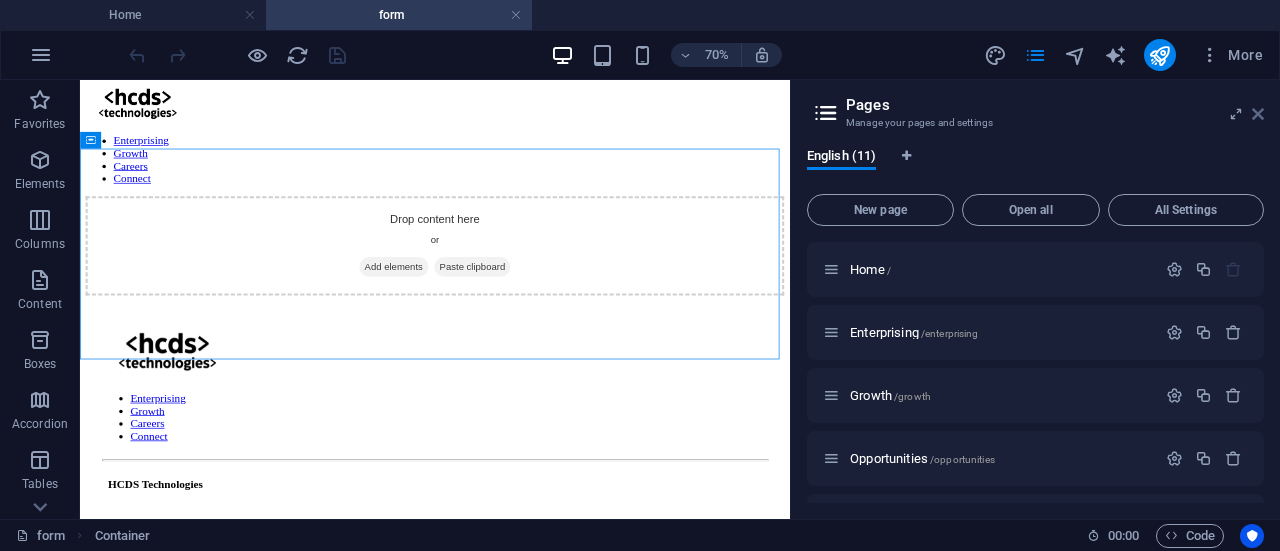 click at bounding box center (1258, 114) 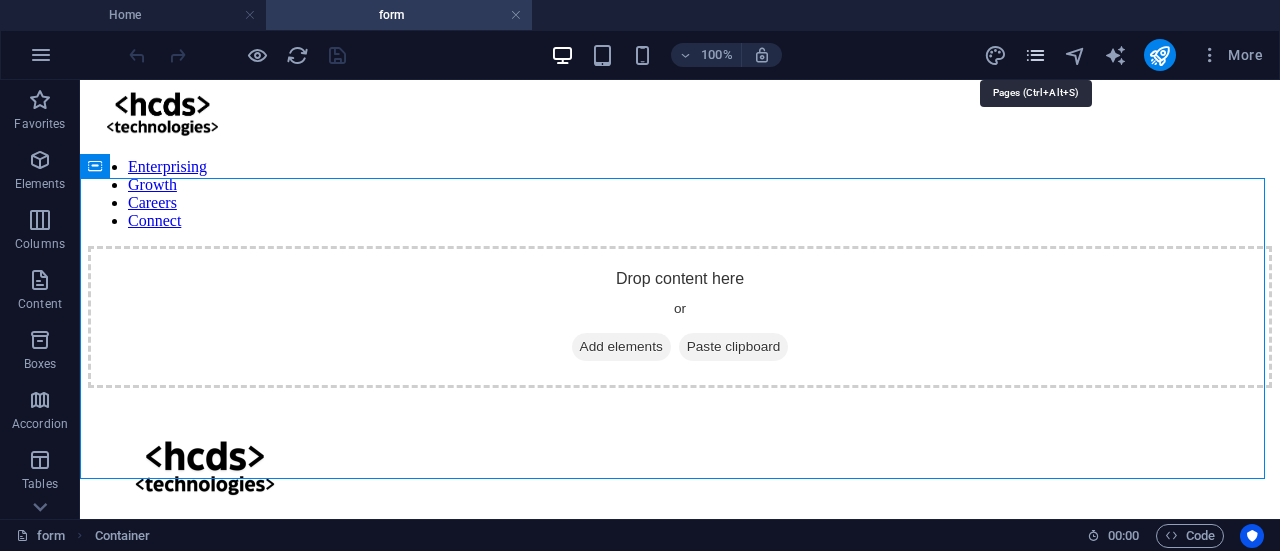 click at bounding box center [1035, 55] 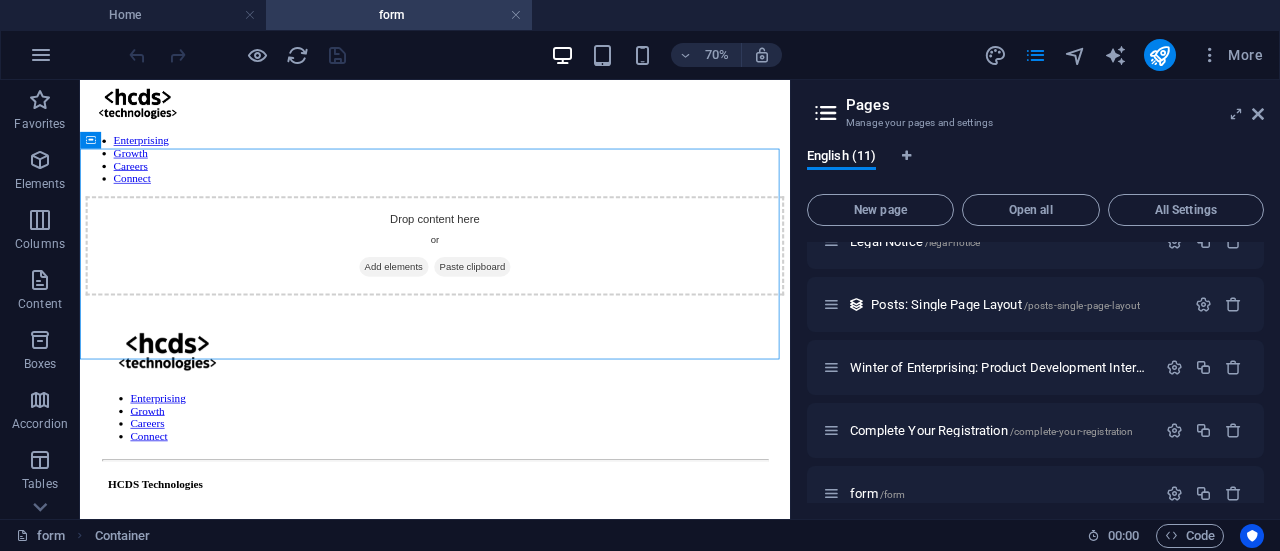scroll, scrollTop: 432, scrollLeft: 0, axis: vertical 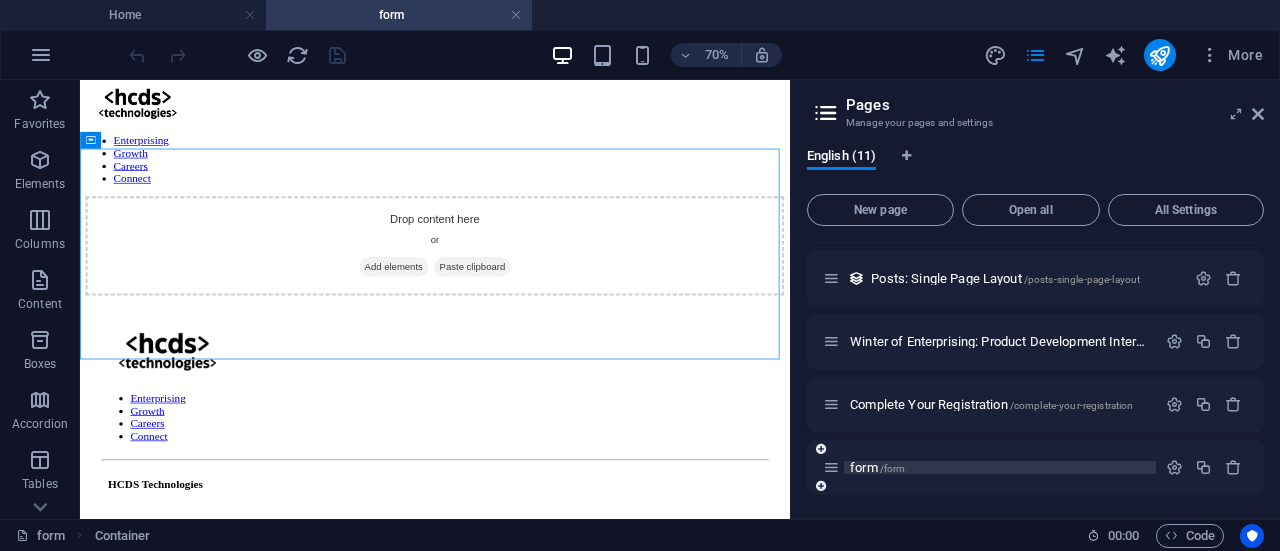 click on "form /form" at bounding box center [877, 467] 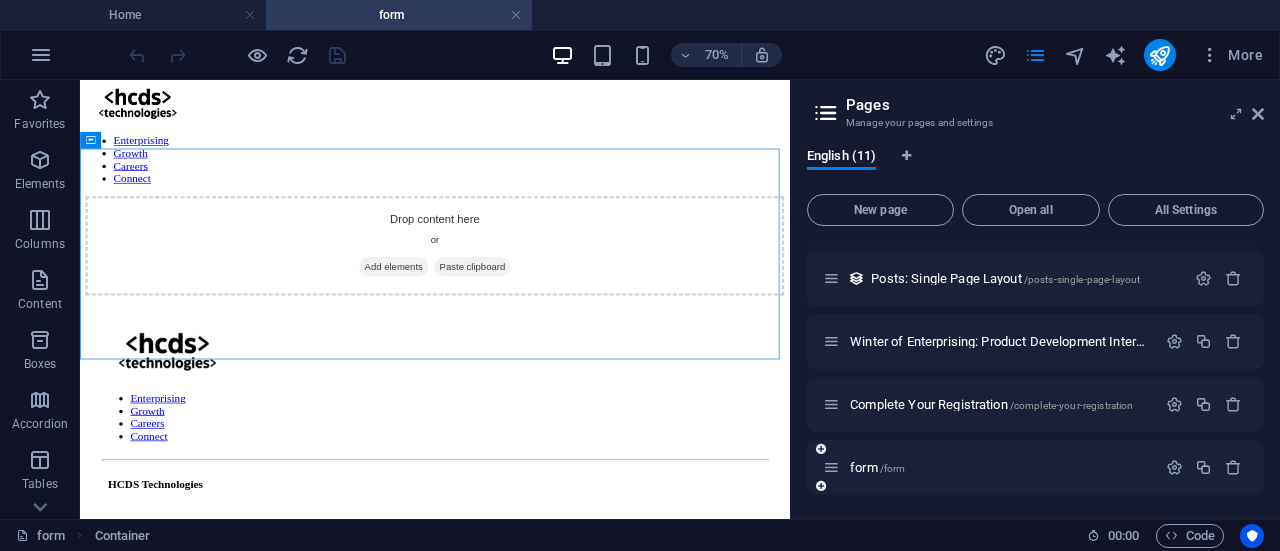click at bounding box center [831, 467] 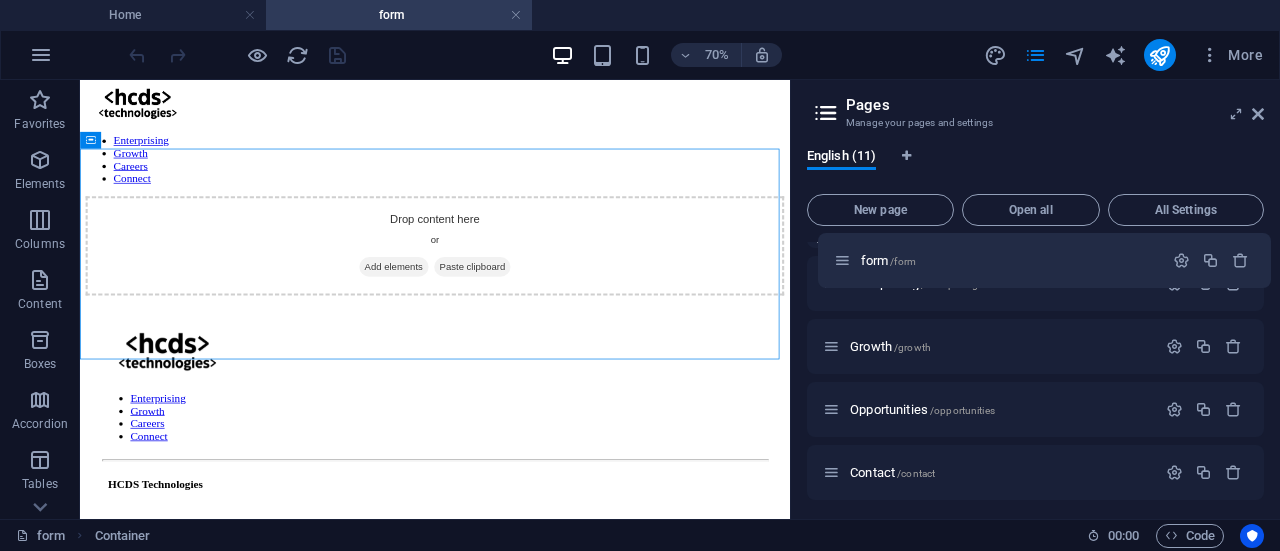 scroll, scrollTop: 0, scrollLeft: 0, axis: both 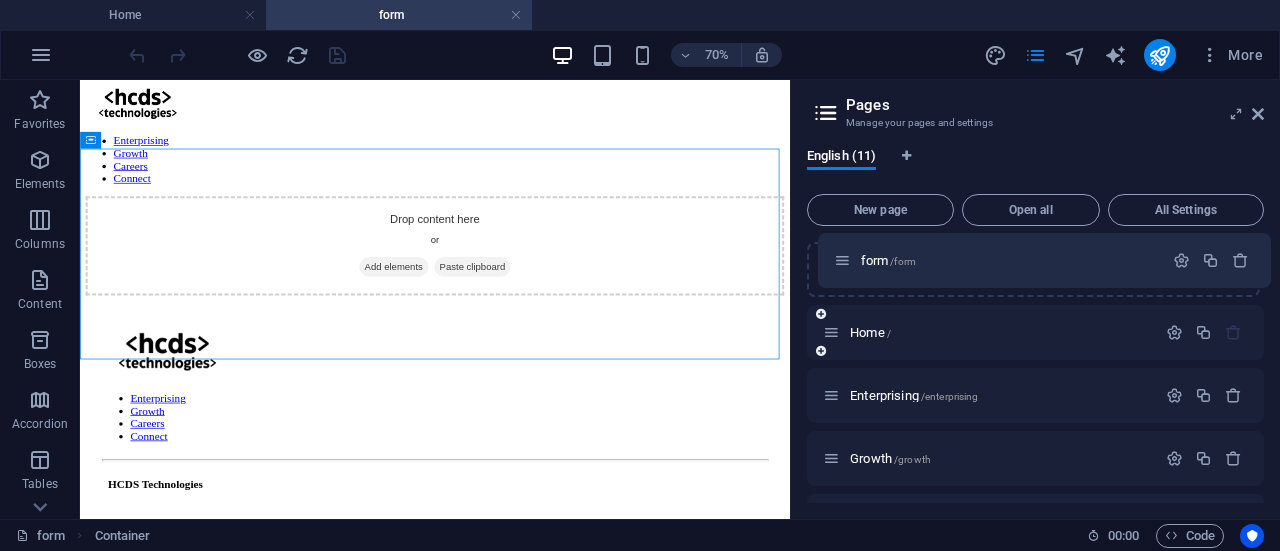 drag, startPoint x: 837, startPoint y: 473, endPoint x: 848, endPoint y: 261, distance: 212.28519 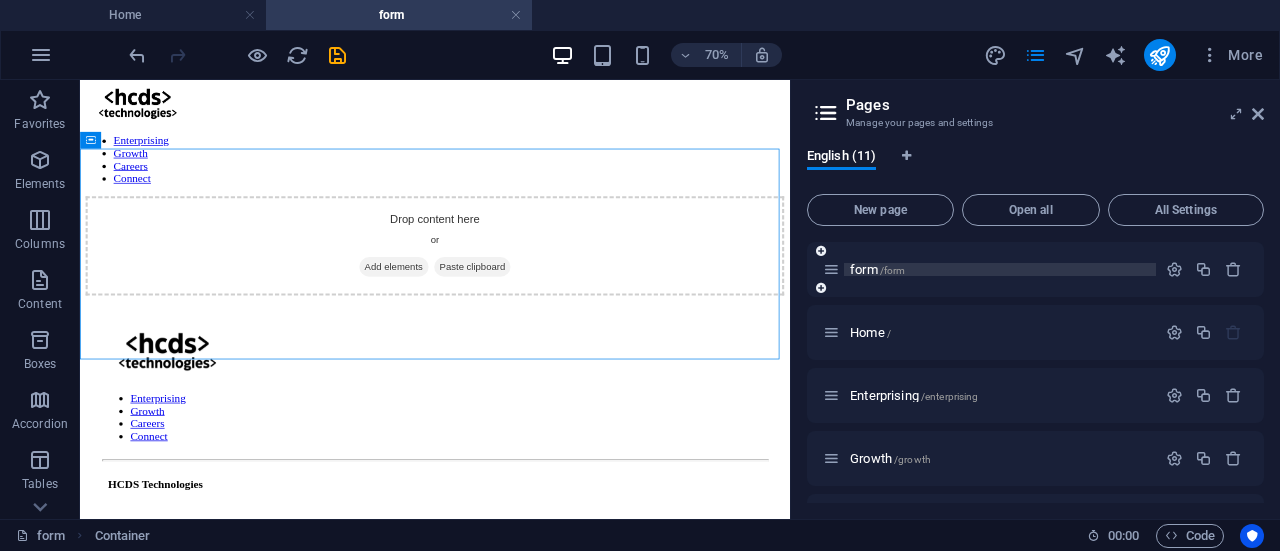 click on "form /form" at bounding box center [1000, 269] 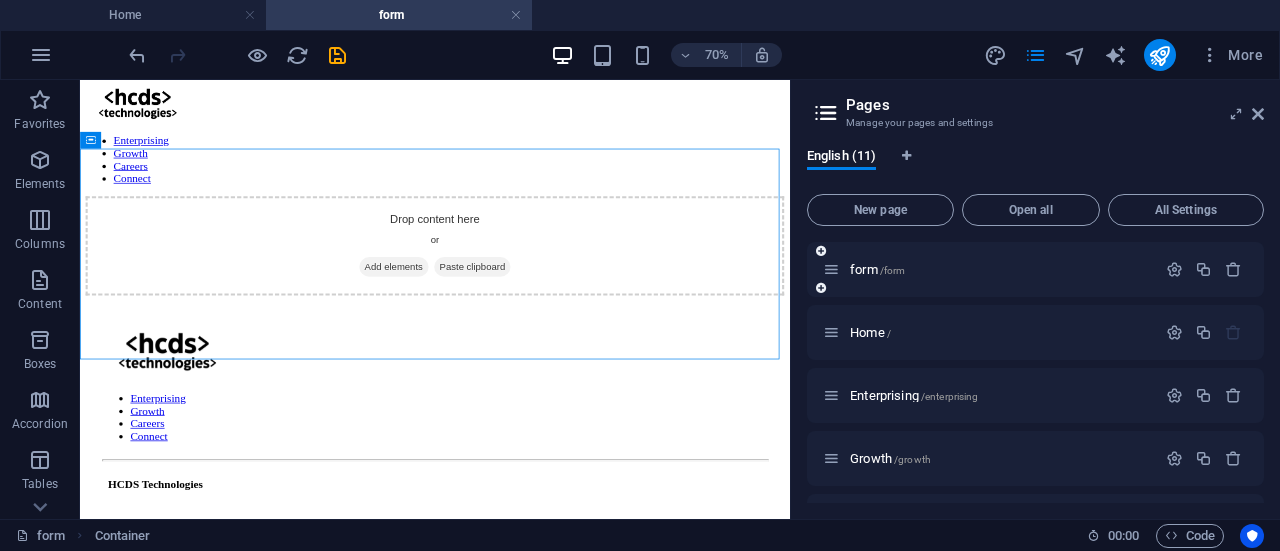click on "form /form" at bounding box center [989, 269] 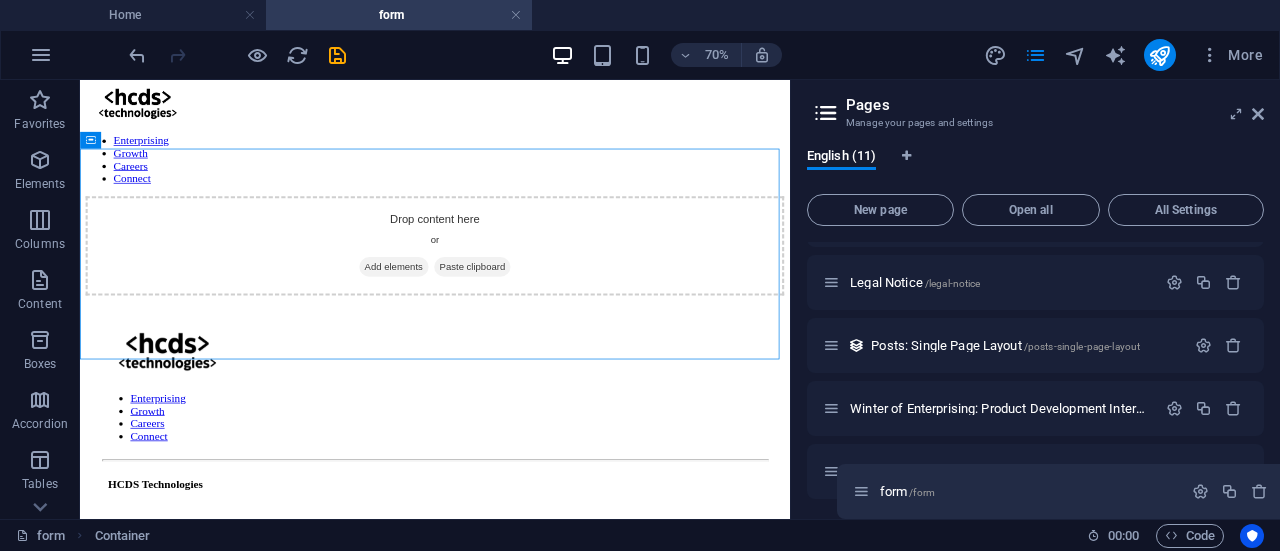 scroll, scrollTop: 432, scrollLeft: 0, axis: vertical 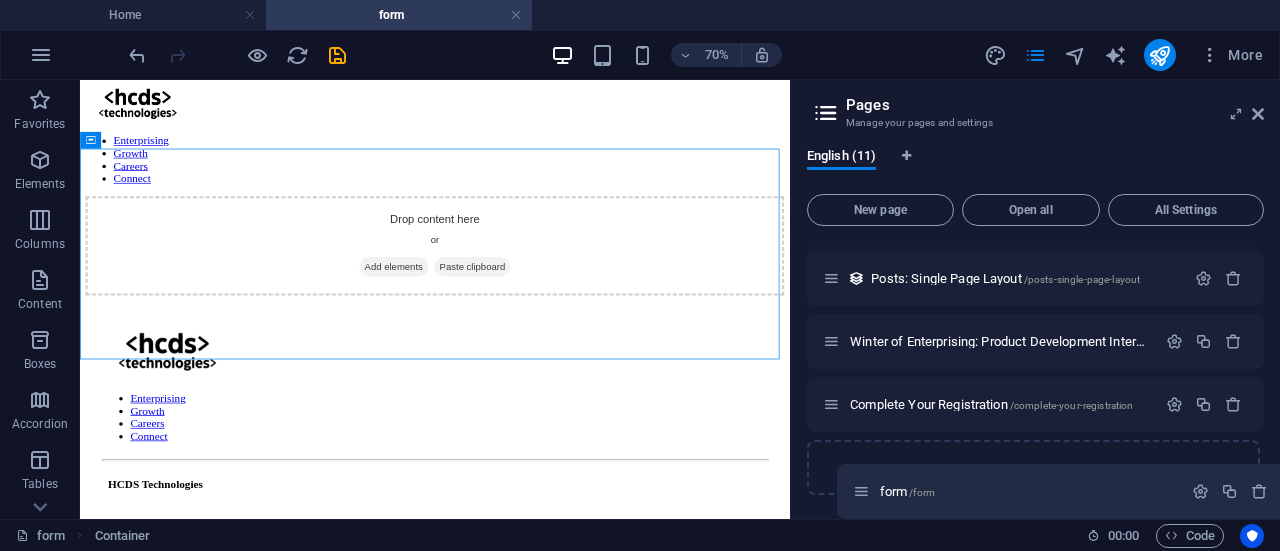 drag, startPoint x: 832, startPoint y: 268, endPoint x: 845, endPoint y: 477, distance: 209.40392 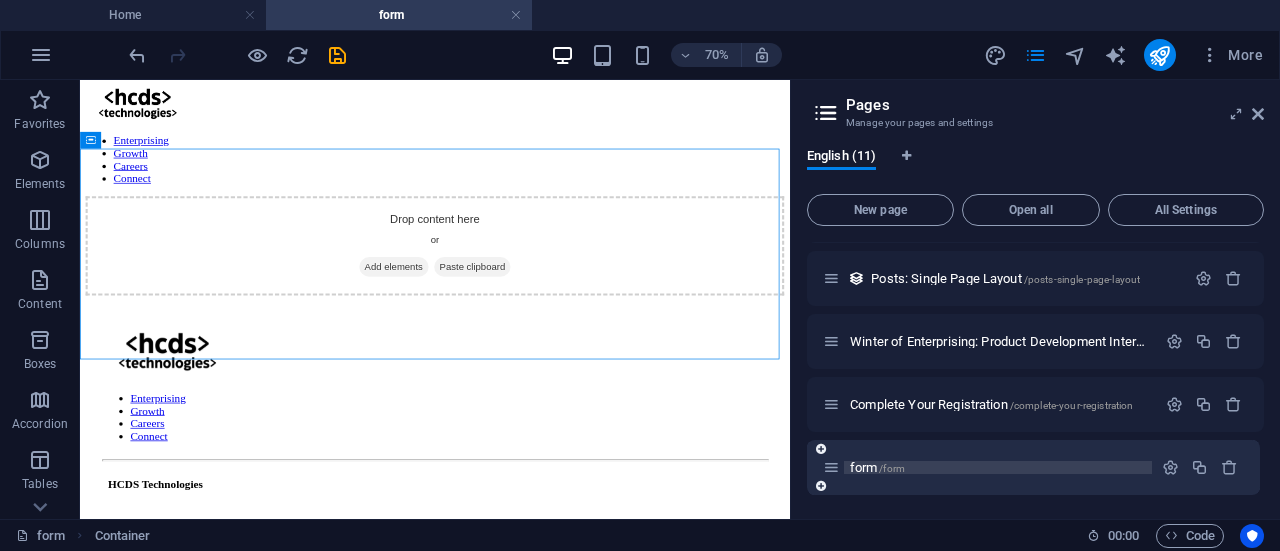 click on "form /form" at bounding box center (998, 467) 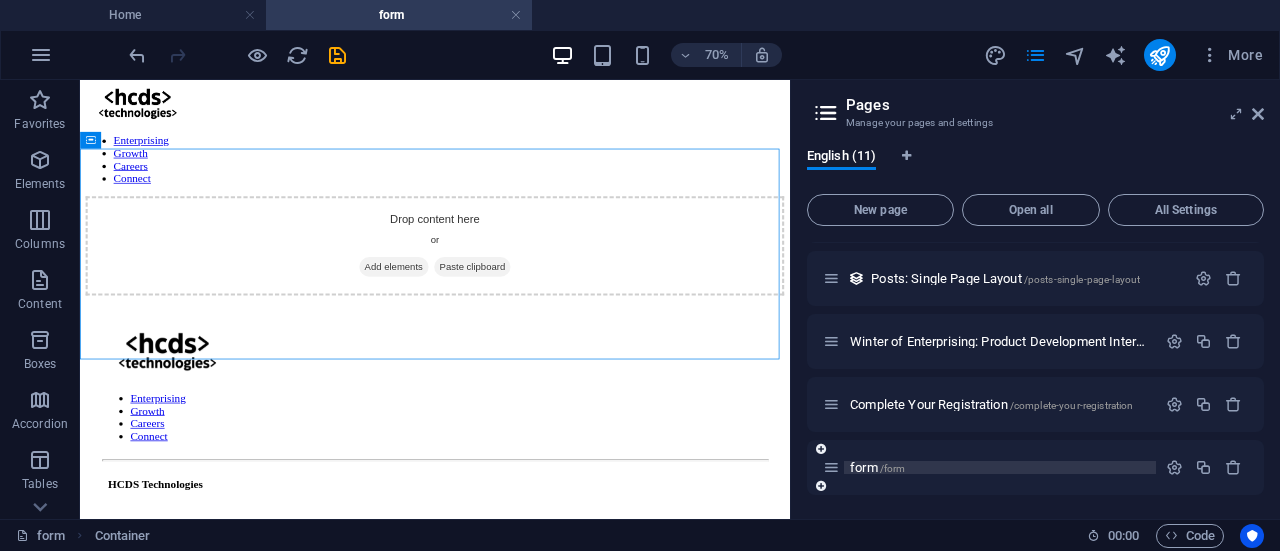 click on "form /form" at bounding box center (877, 467) 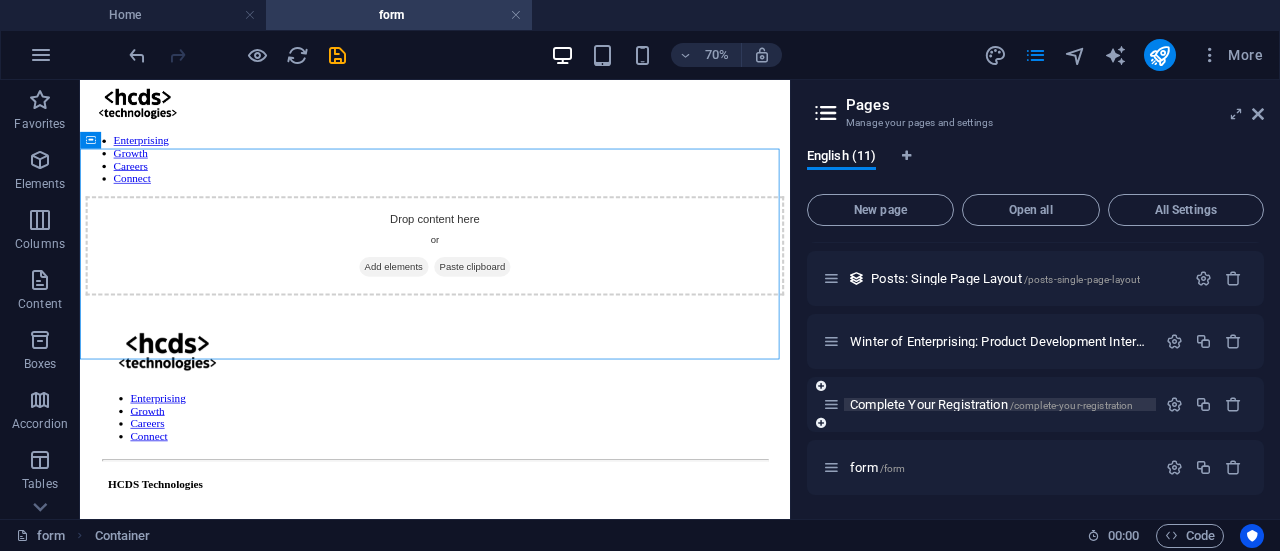 click on "Complete Your Registration /complete-your-registration" at bounding box center [991, 404] 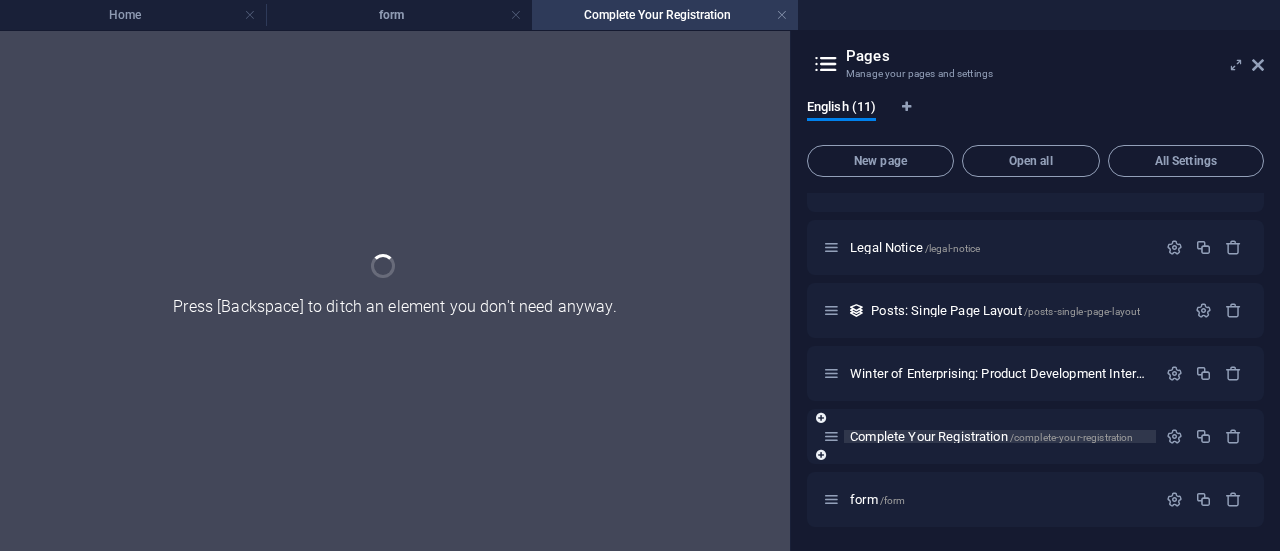 scroll, scrollTop: 350, scrollLeft: 0, axis: vertical 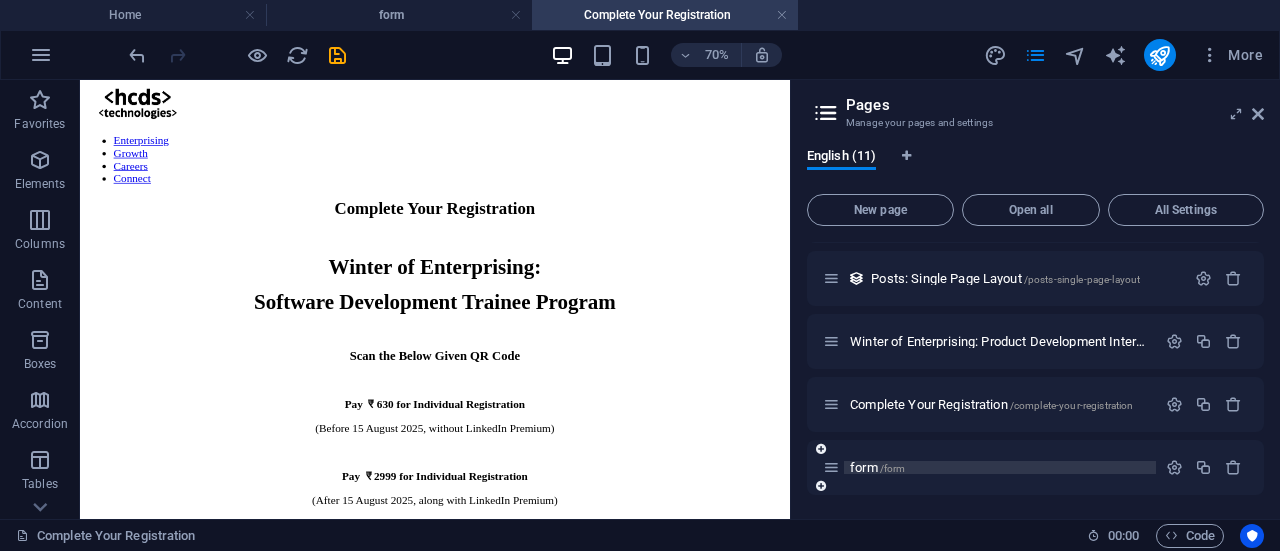 click on "form /form" at bounding box center (877, 467) 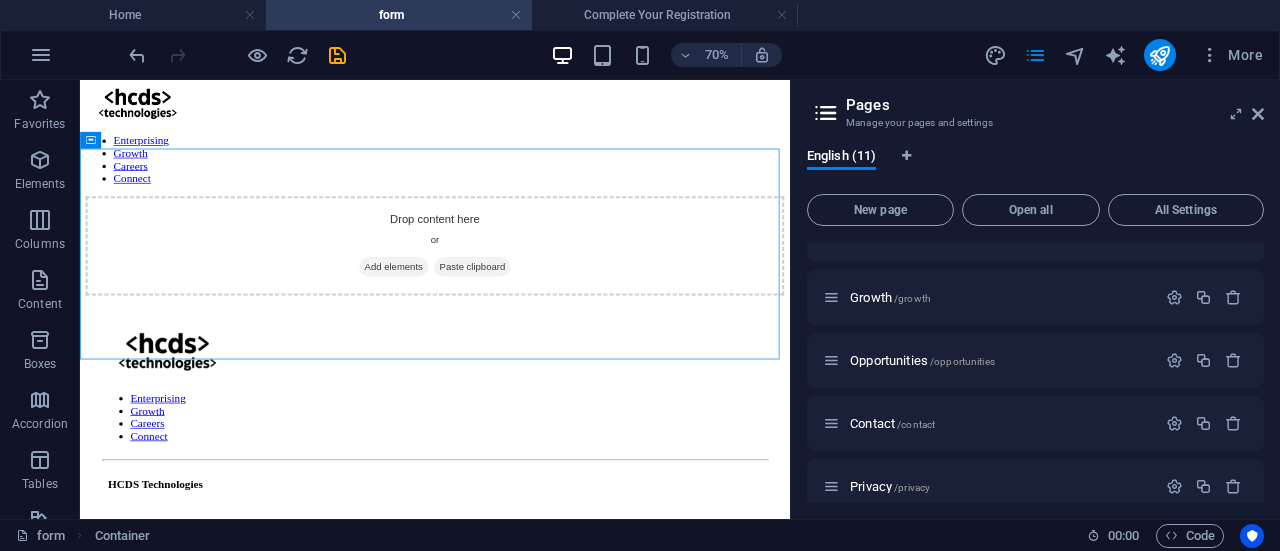 scroll, scrollTop: 432, scrollLeft: 0, axis: vertical 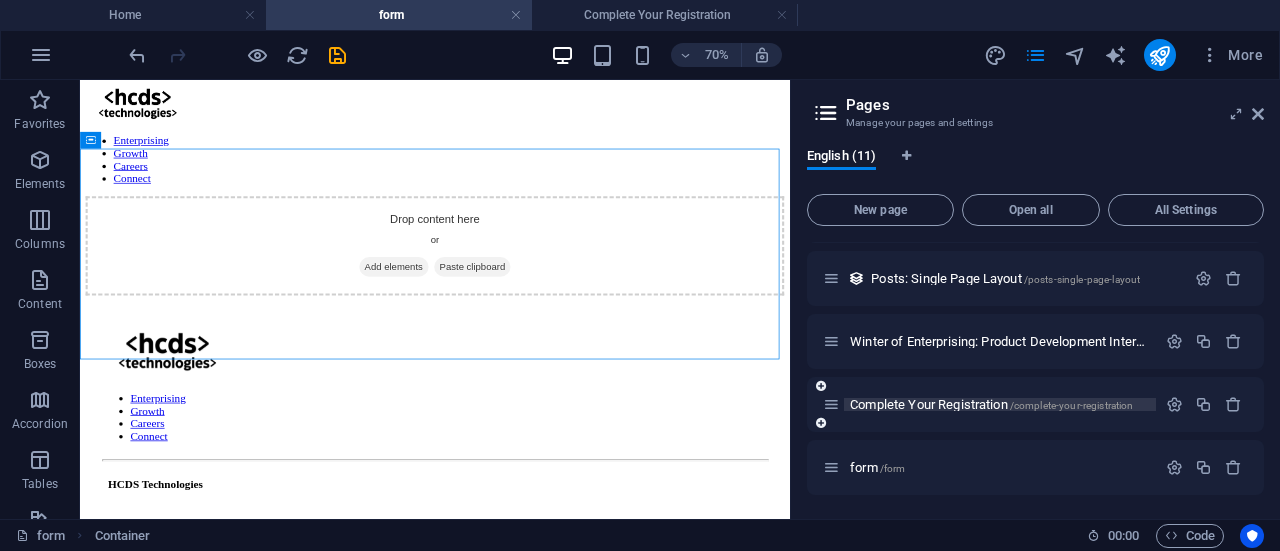 click on "Complete Your Registration /complete-your-registration" at bounding box center [991, 404] 